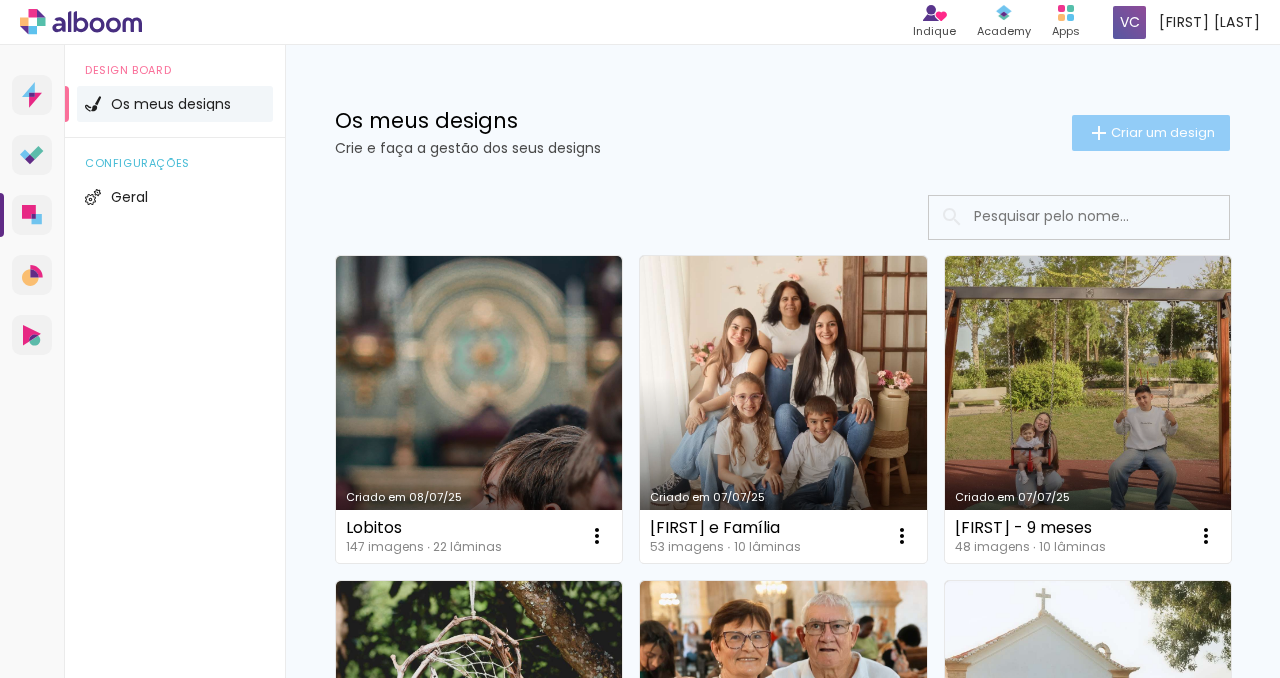 scroll, scrollTop: 0, scrollLeft: 0, axis: both 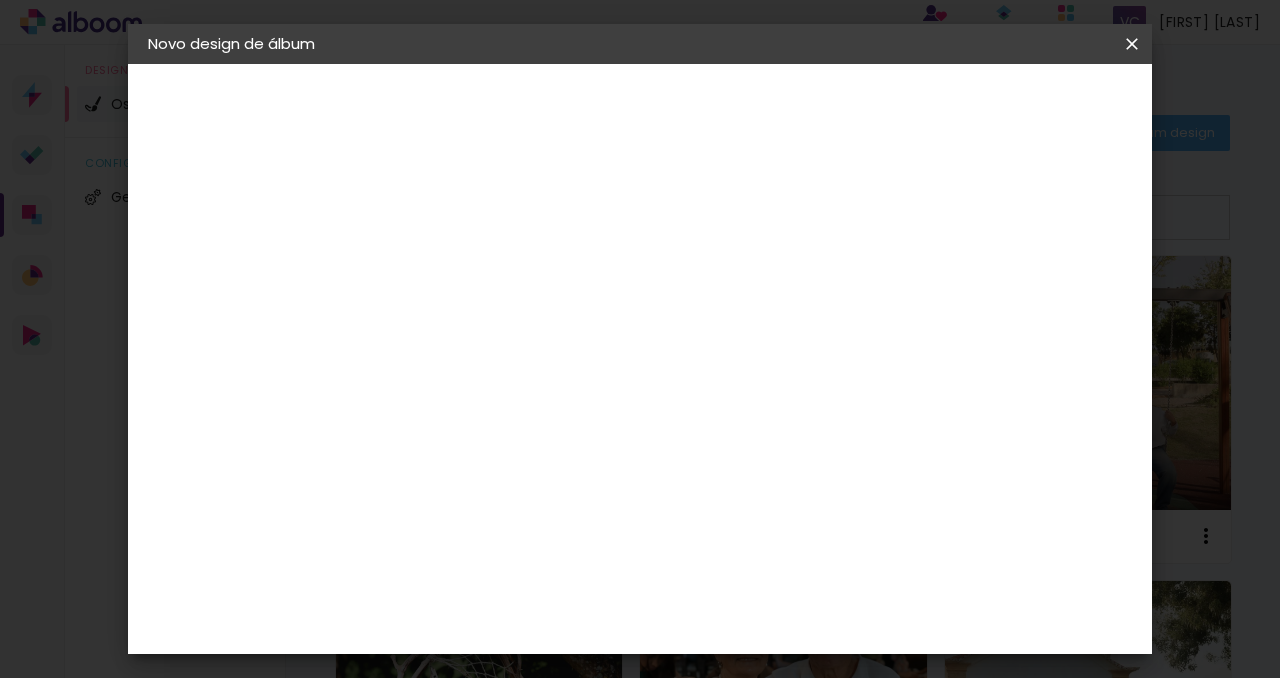 click on "Título do álbum" at bounding box center (0, 0) 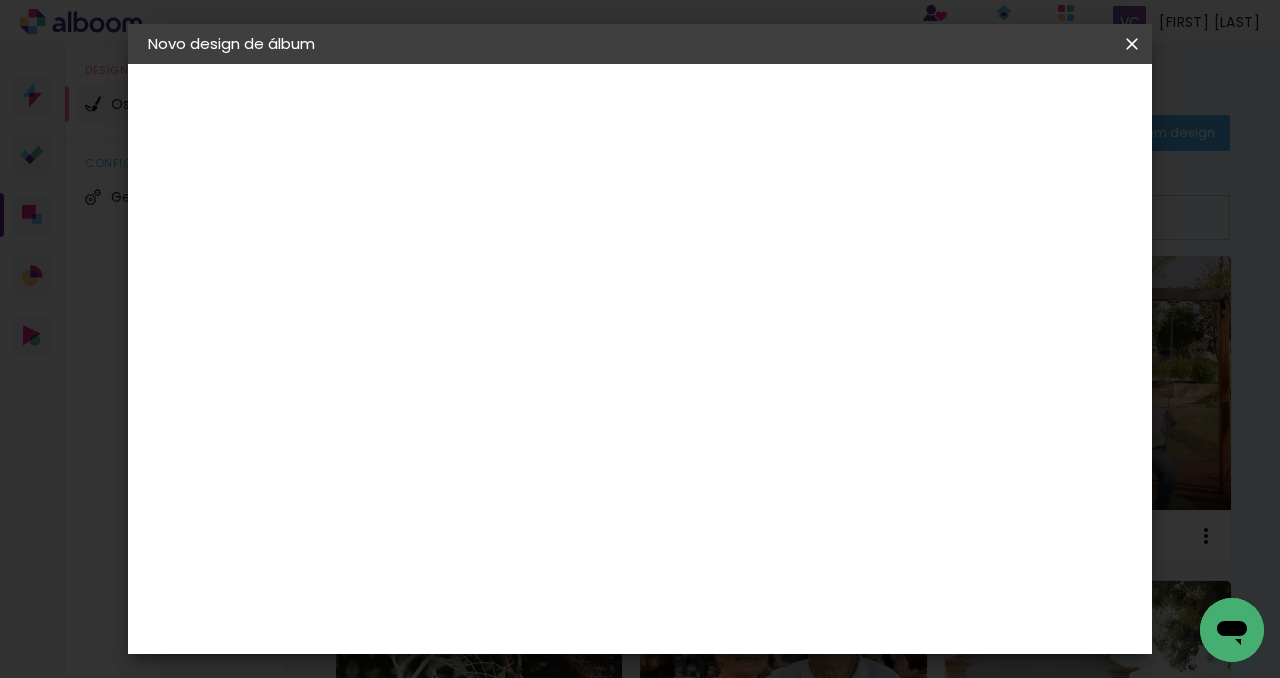 scroll, scrollTop: 0, scrollLeft: 0, axis: both 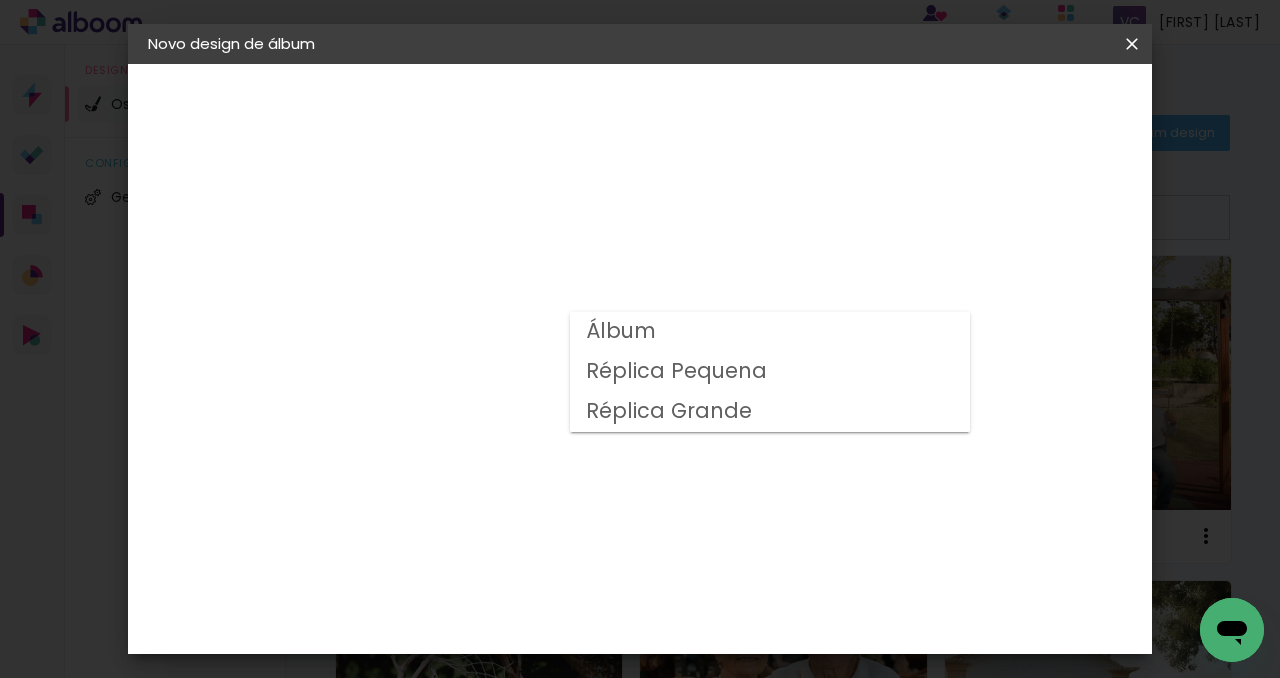 click on "Álbum" at bounding box center [770, 332] 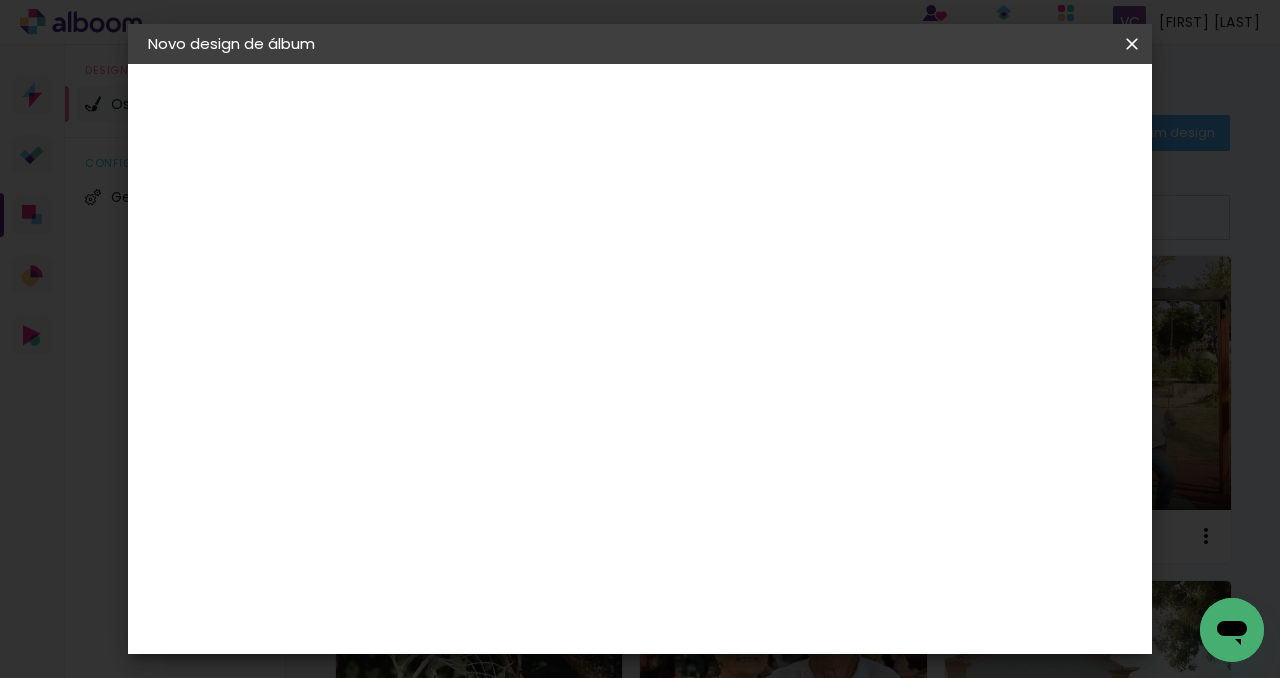scroll, scrollTop: 497, scrollLeft: 0, axis: vertical 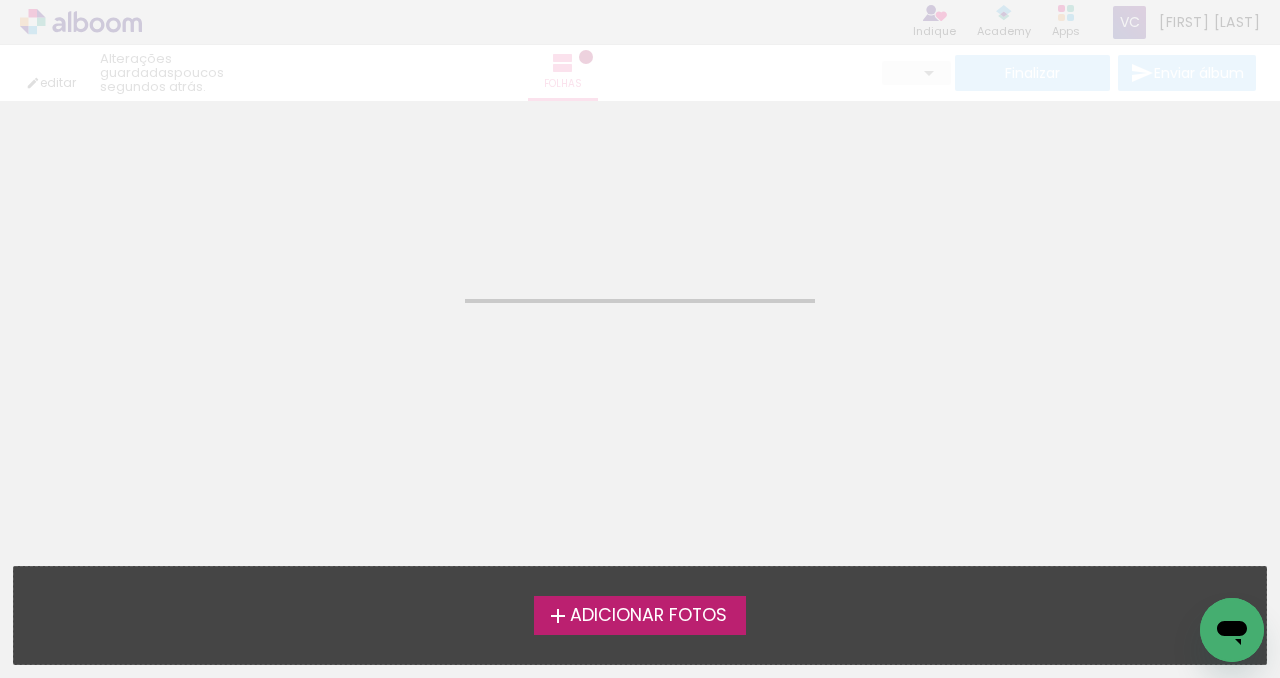 click on "Adicionar Fotos" at bounding box center (648, 616) 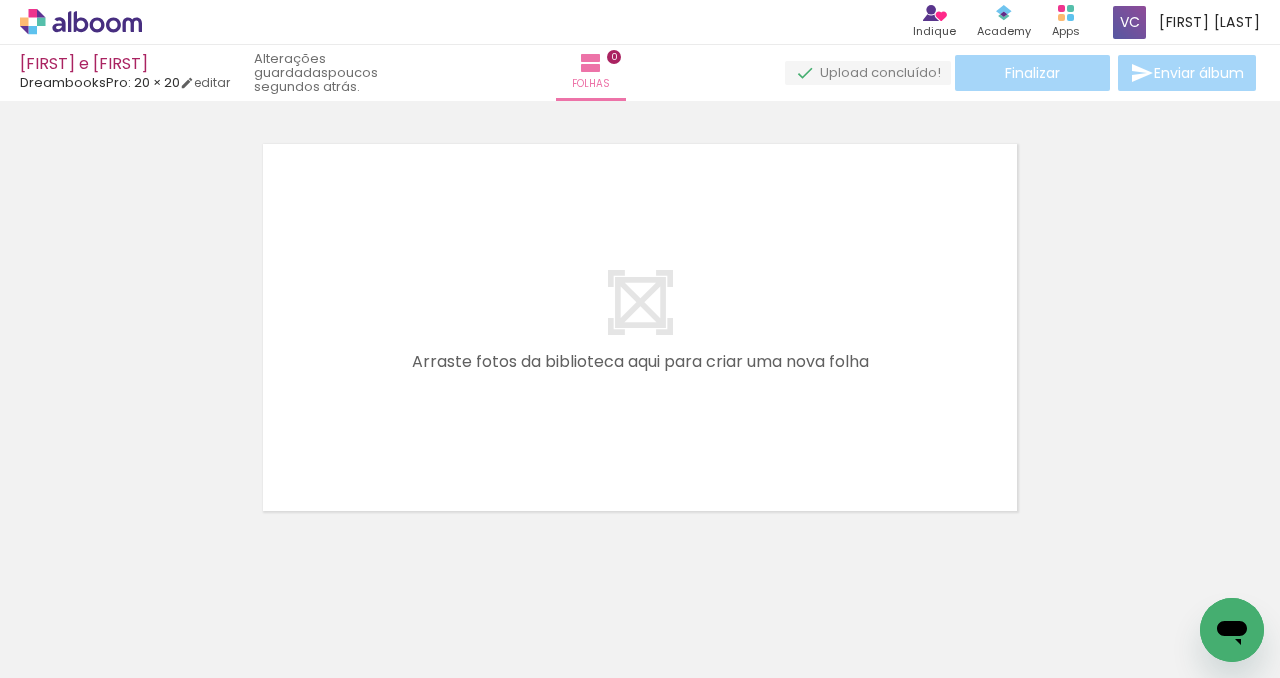 scroll, scrollTop: 25, scrollLeft: 0, axis: vertical 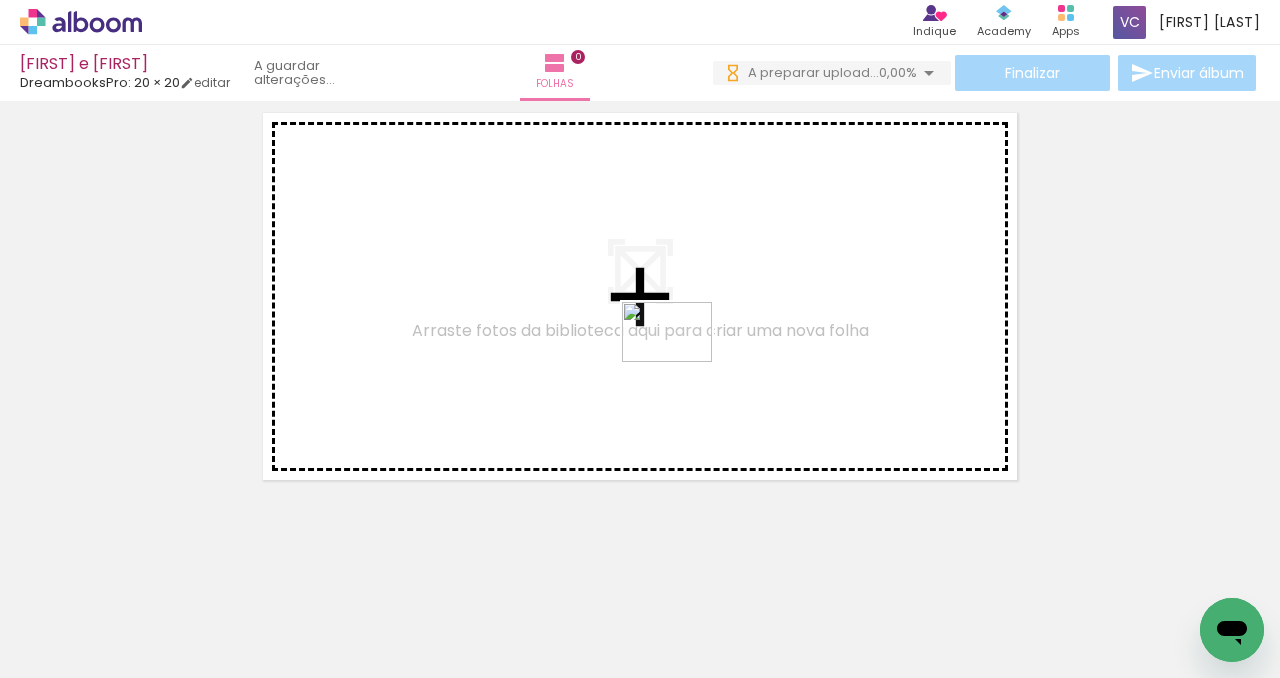 drag, startPoint x: 856, startPoint y: 609, endPoint x: 679, endPoint y: 351, distance: 312.87857 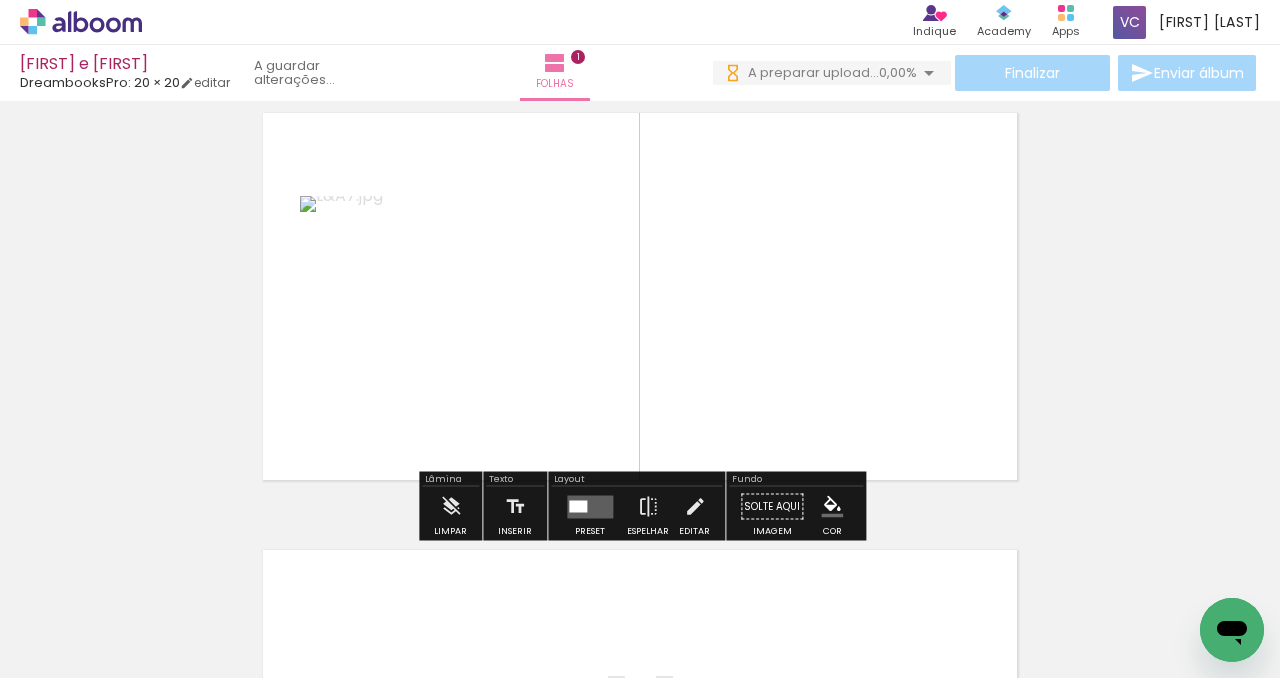 scroll, scrollTop: 25, scrollLeft: 0, axis: vertical 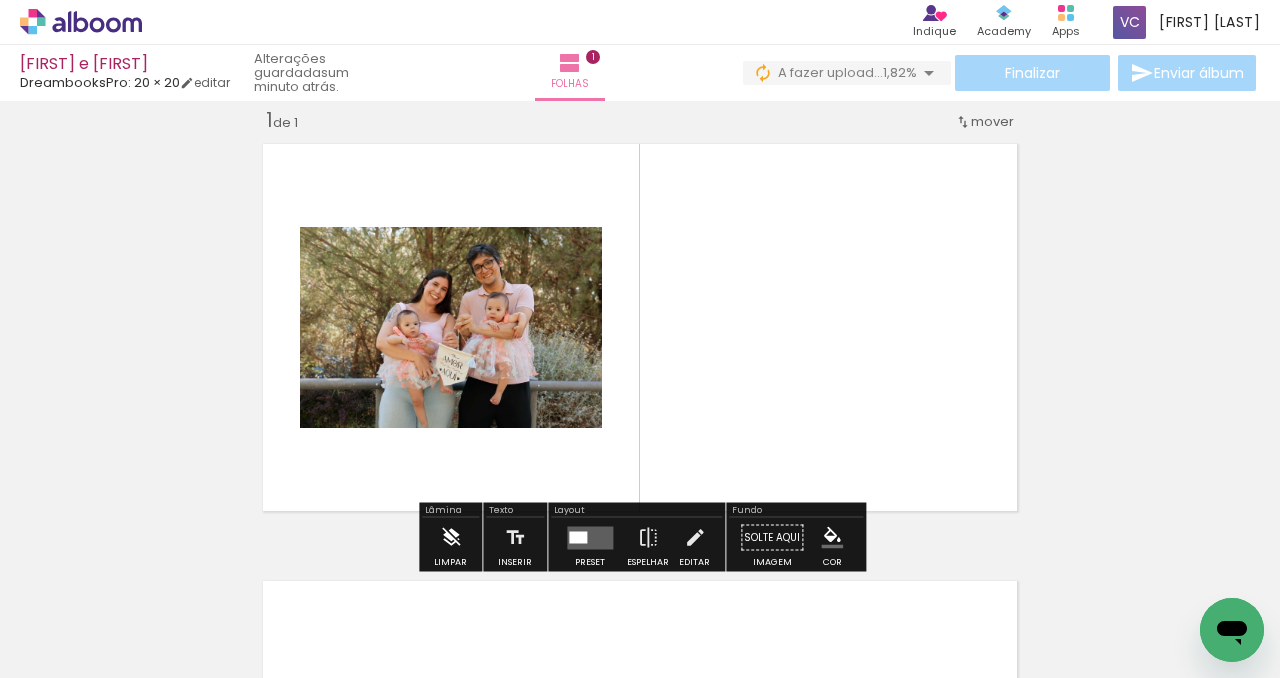 click at bounding box center [451, 538] 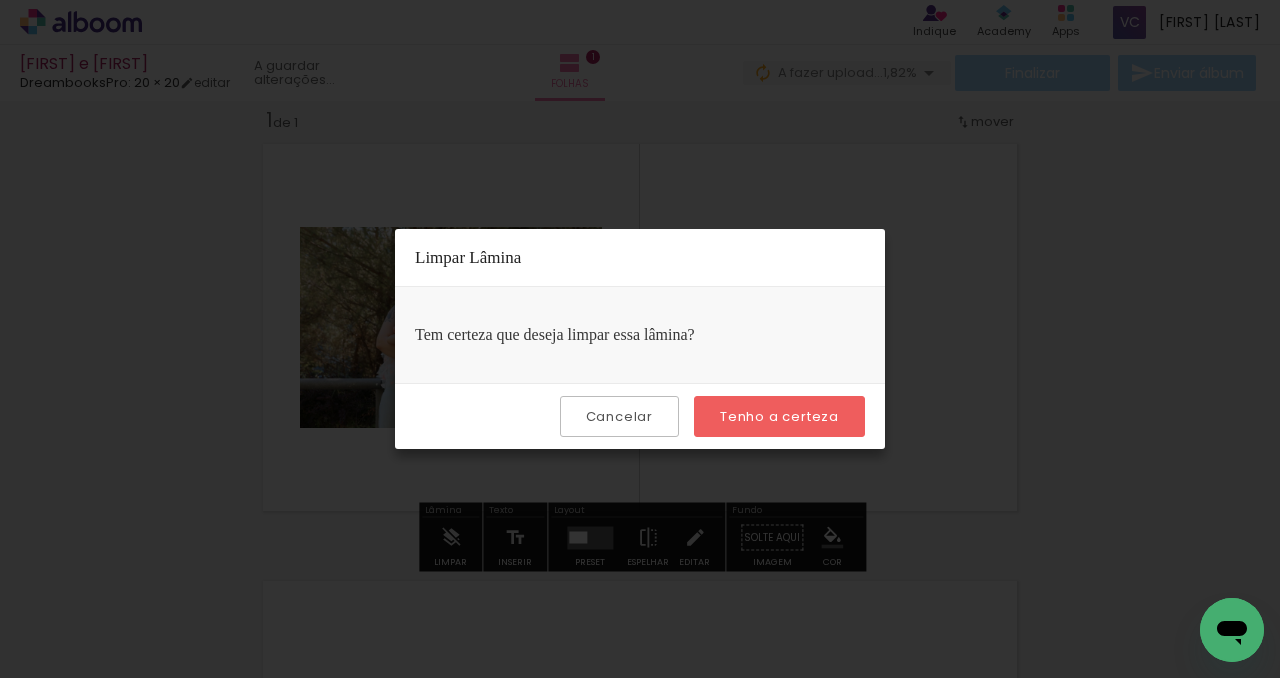click on "Tenho a certeza" at bounding box center [0, 0] 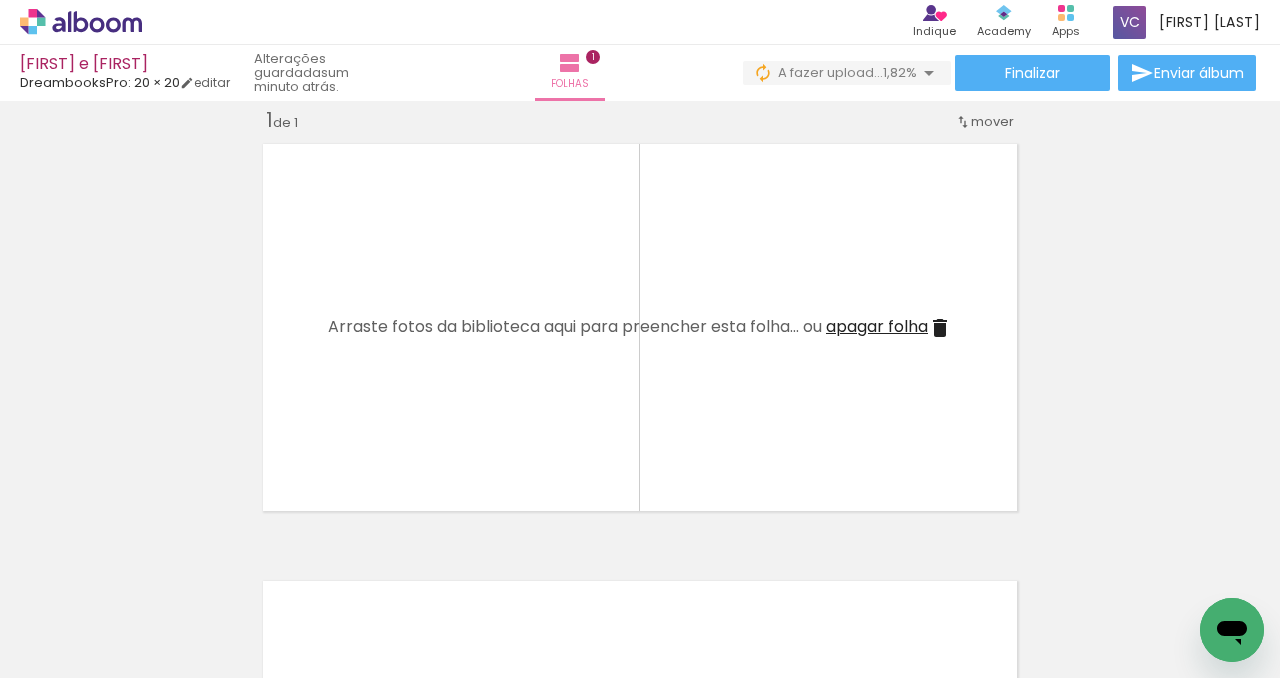 scroll, scrollTop: 0, scrollLeft: 0, axis: both 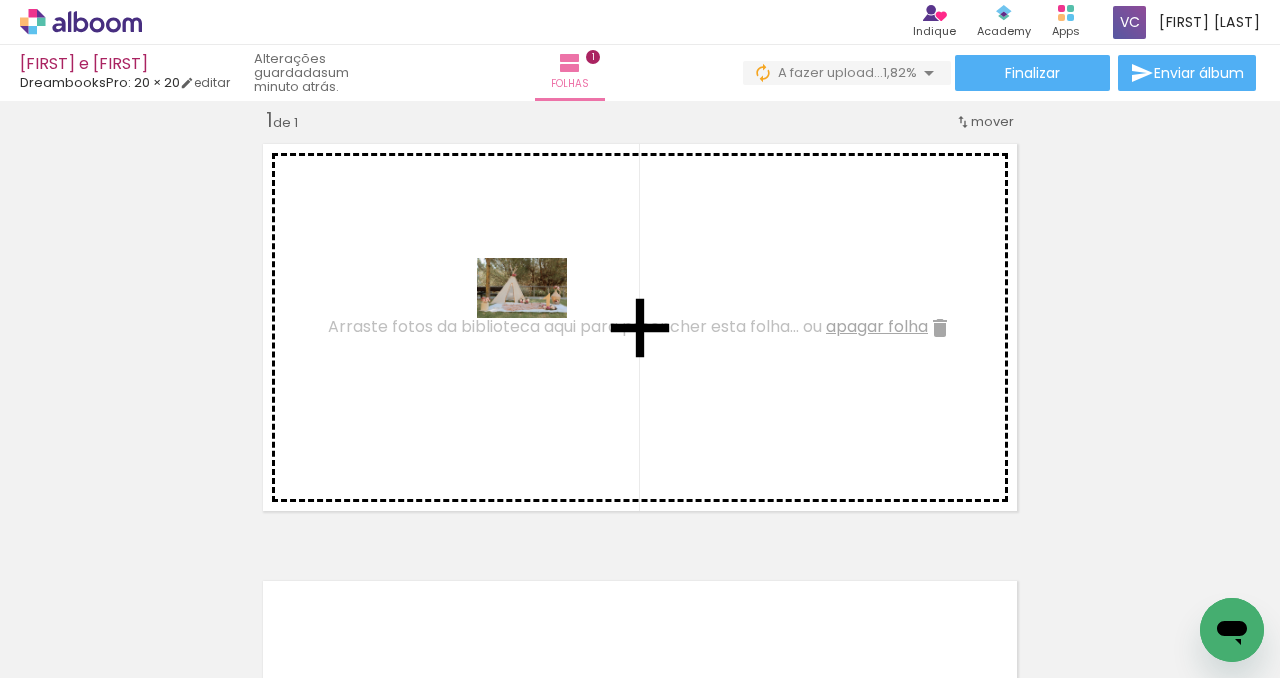 drag, startPoint x: 202, startPoint y: 622, endPoint x: 537, endPoint y: 317, distance: 453.04526 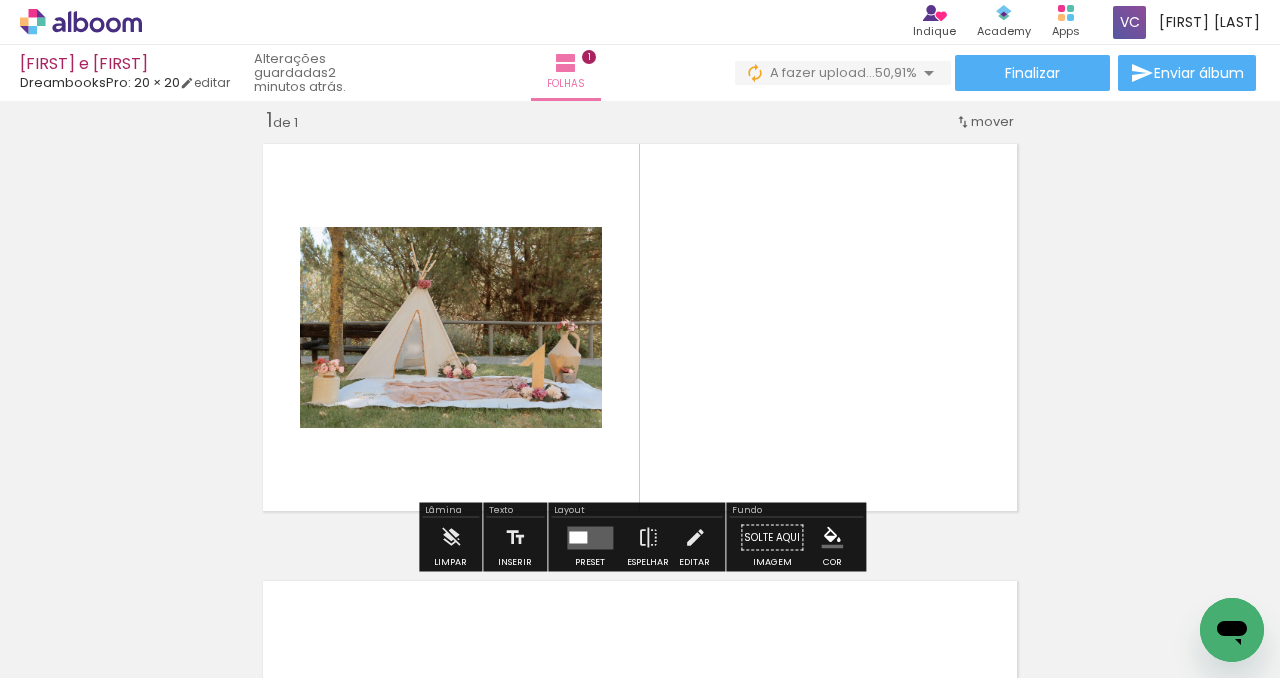 scroll, scrollTop: 0, scrollLeft: 45, axis: horizontal 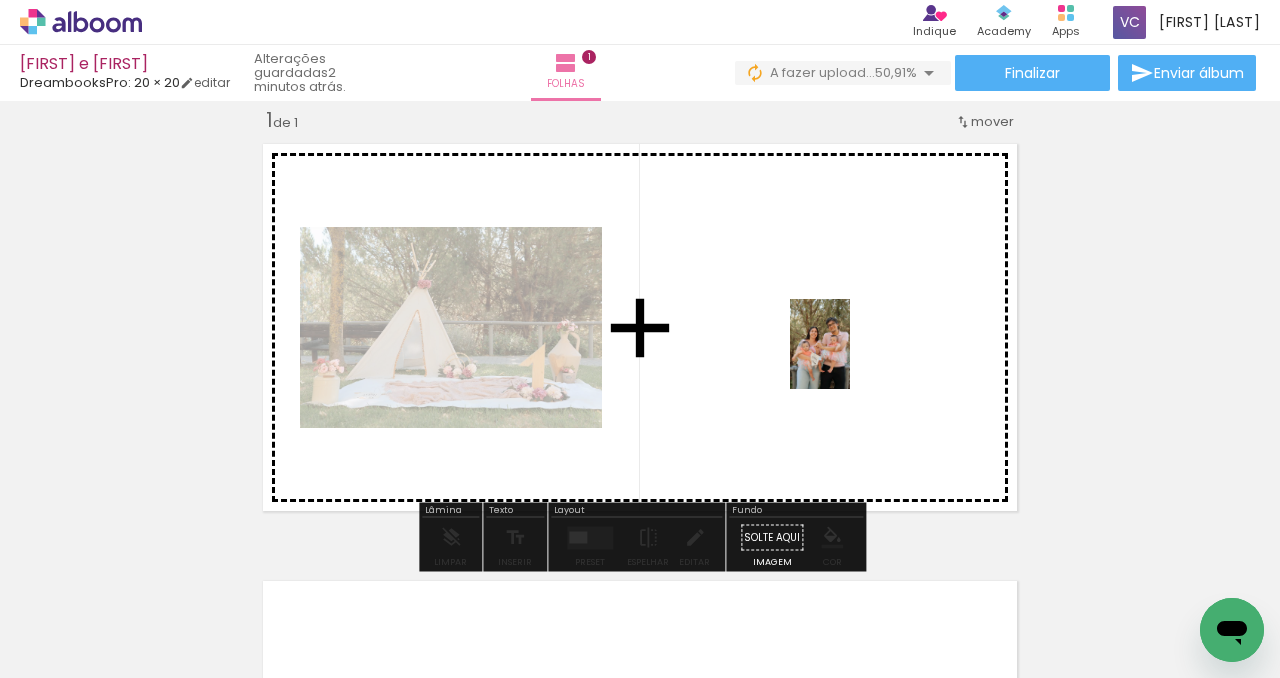 drag, startPoint x: 722, startPoint y: 628, endPoint x: 860, endPoint y: 310, distance: 346.65256 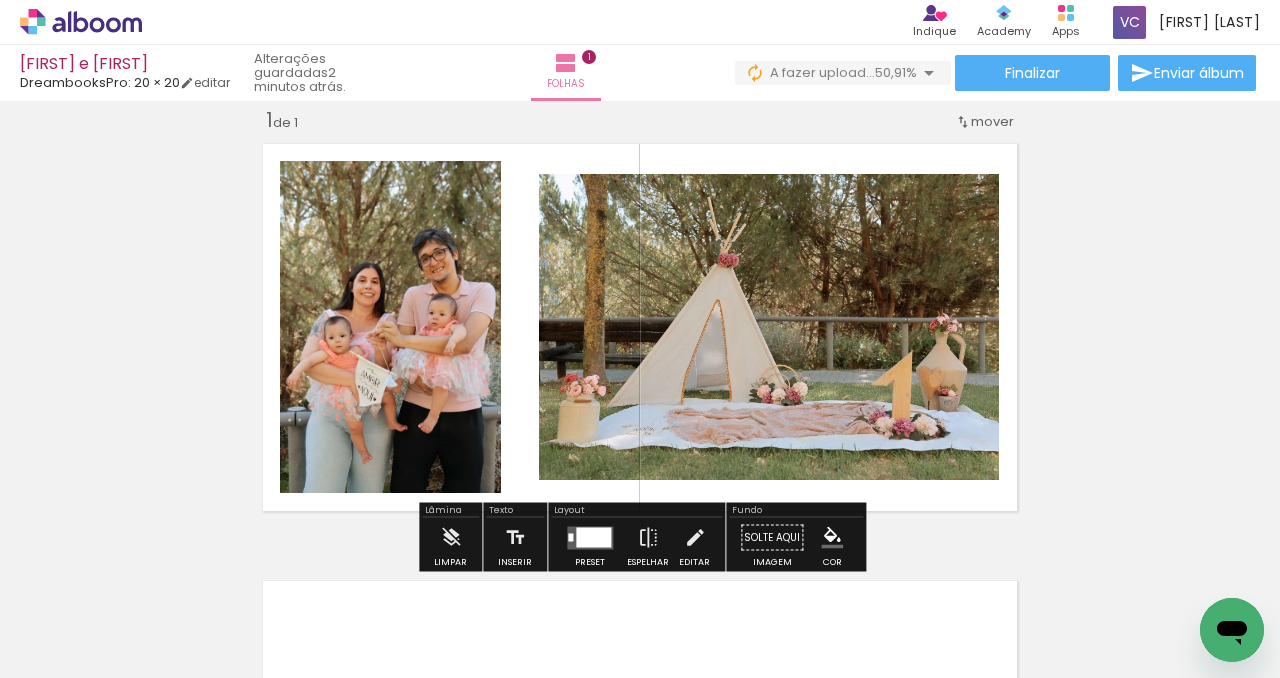 click at bounding box center [593, 537] 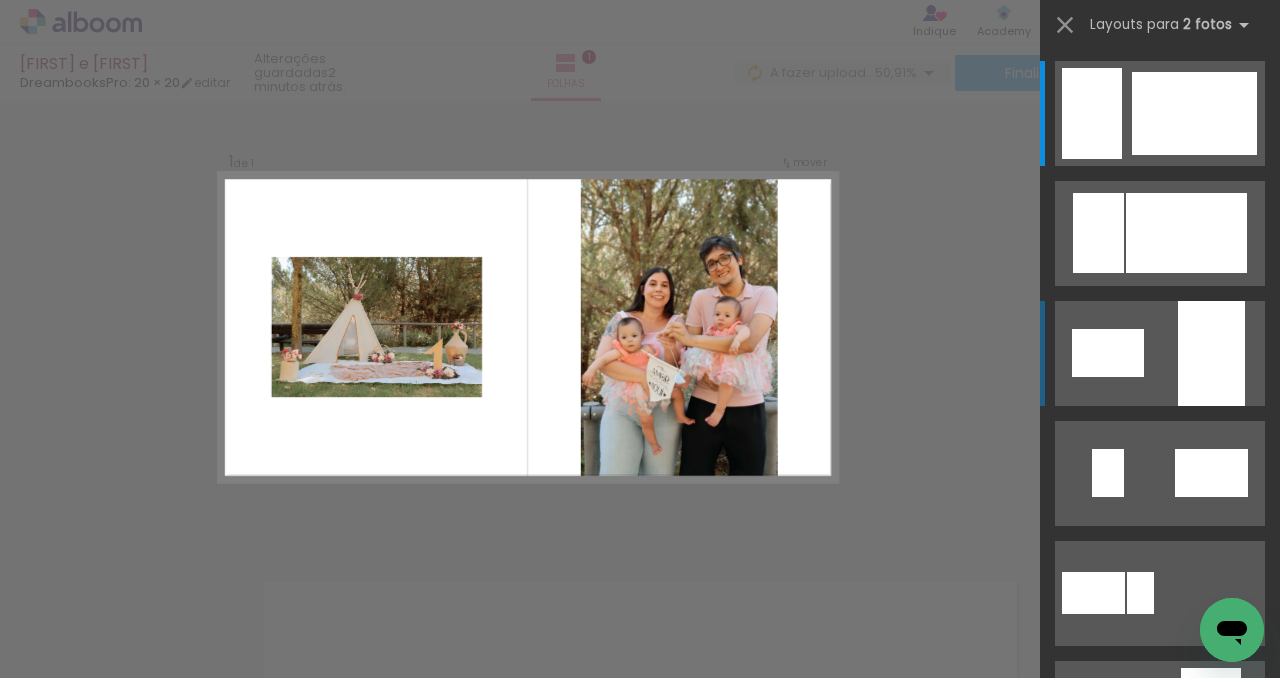 click at bounding box center [1211, 353] 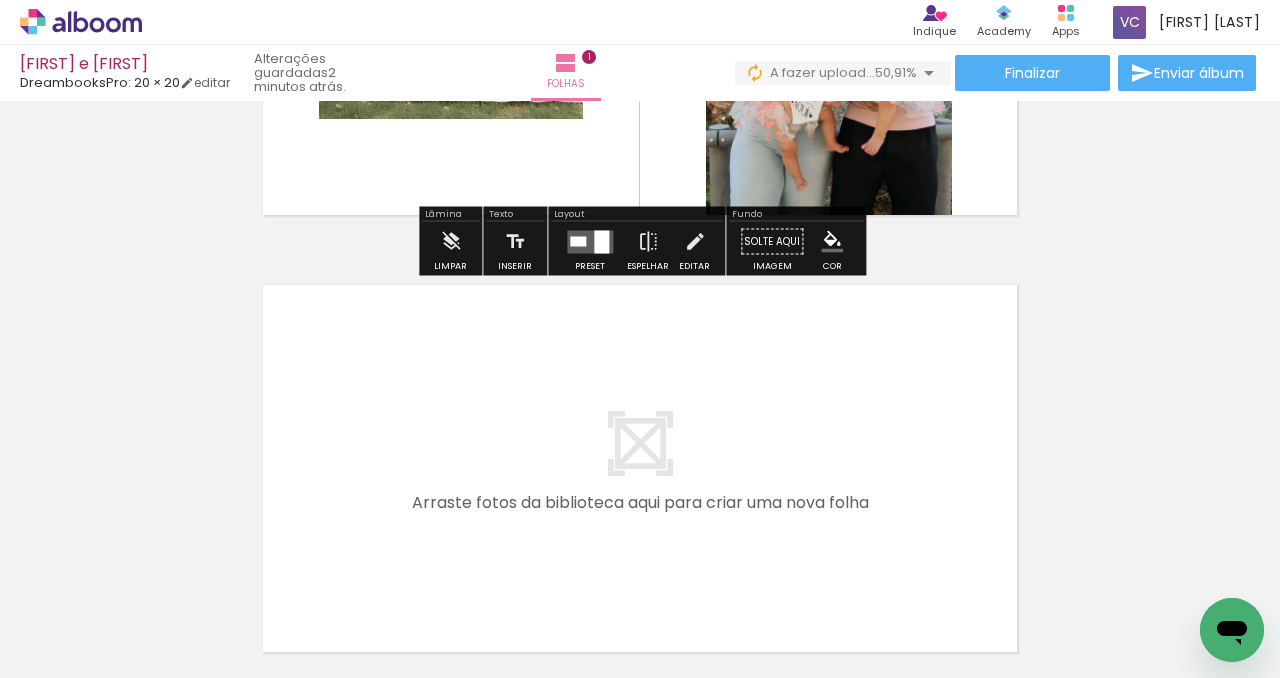 scroll, scrollTop: 500, scrollLeft: 0, axis: vertical 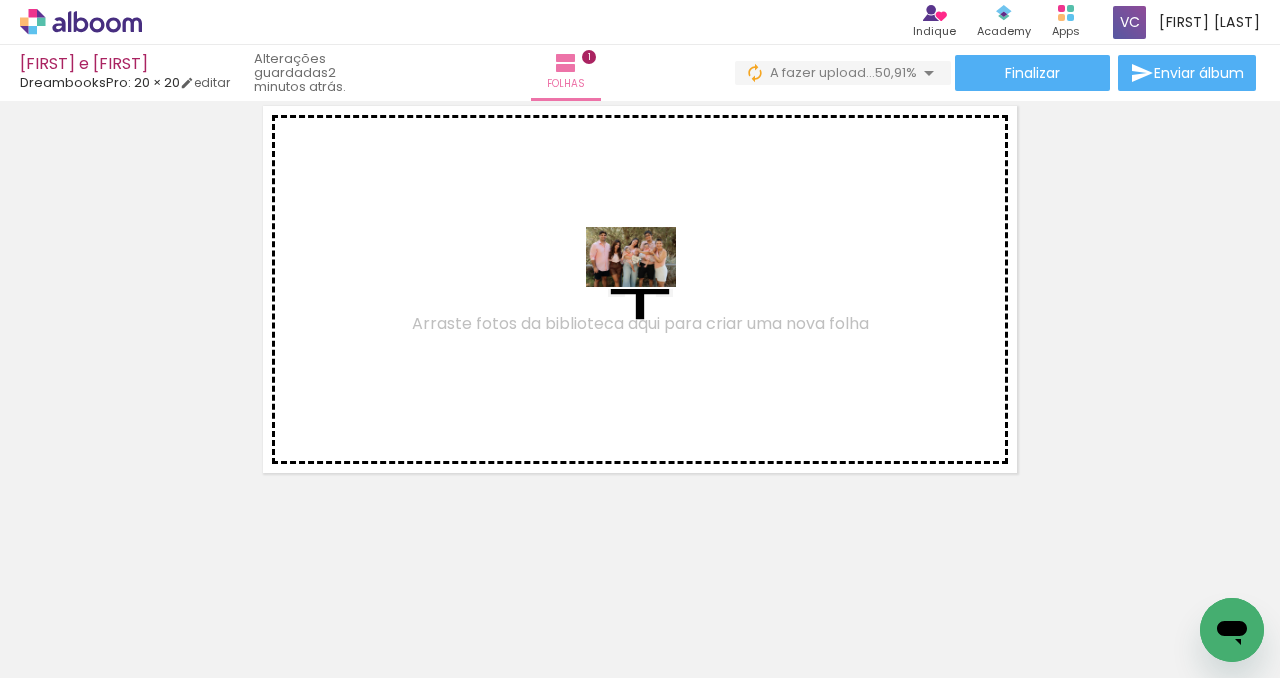 drag, startPoint x: 604, startPoint y: 624, endPoint x: 646, endPoint y: 287, distance: 339.60712 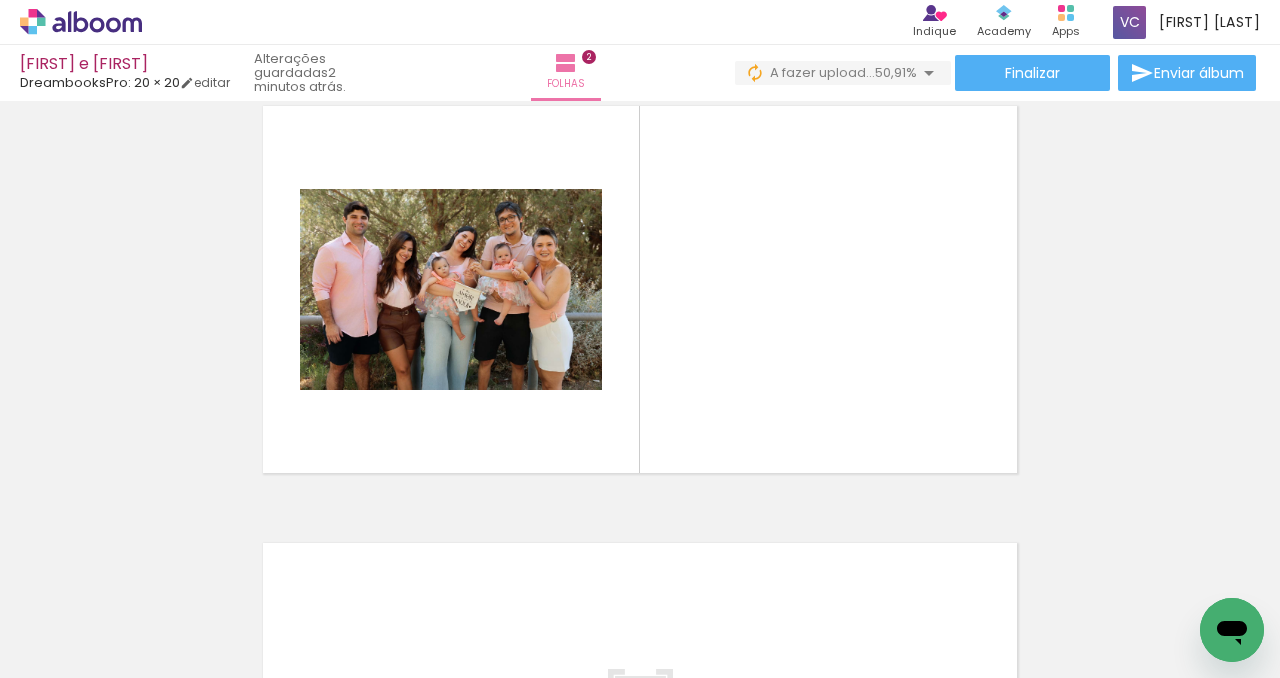 scroll, scrollTop: 462, scrollLeft: 0, axis: vertical 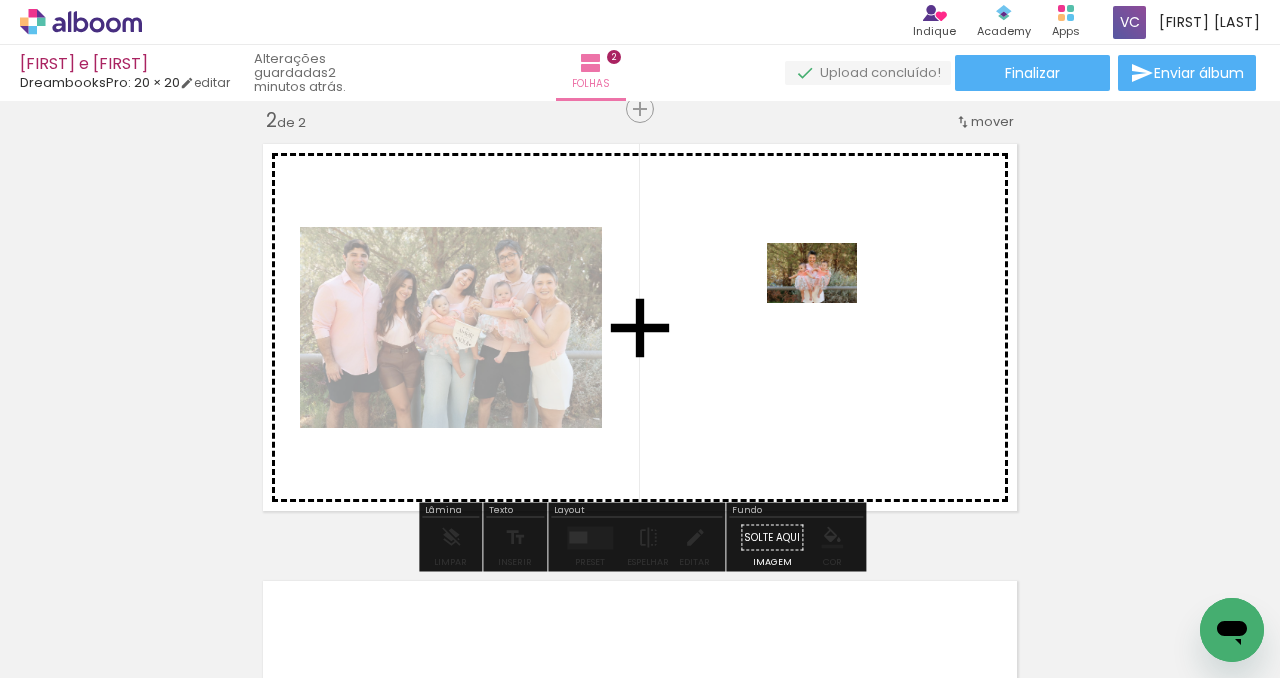 drag, startPoint x: 621, startPoint y: 615, endPoint x: 829, endPoint y: 300, distance: 377.47714 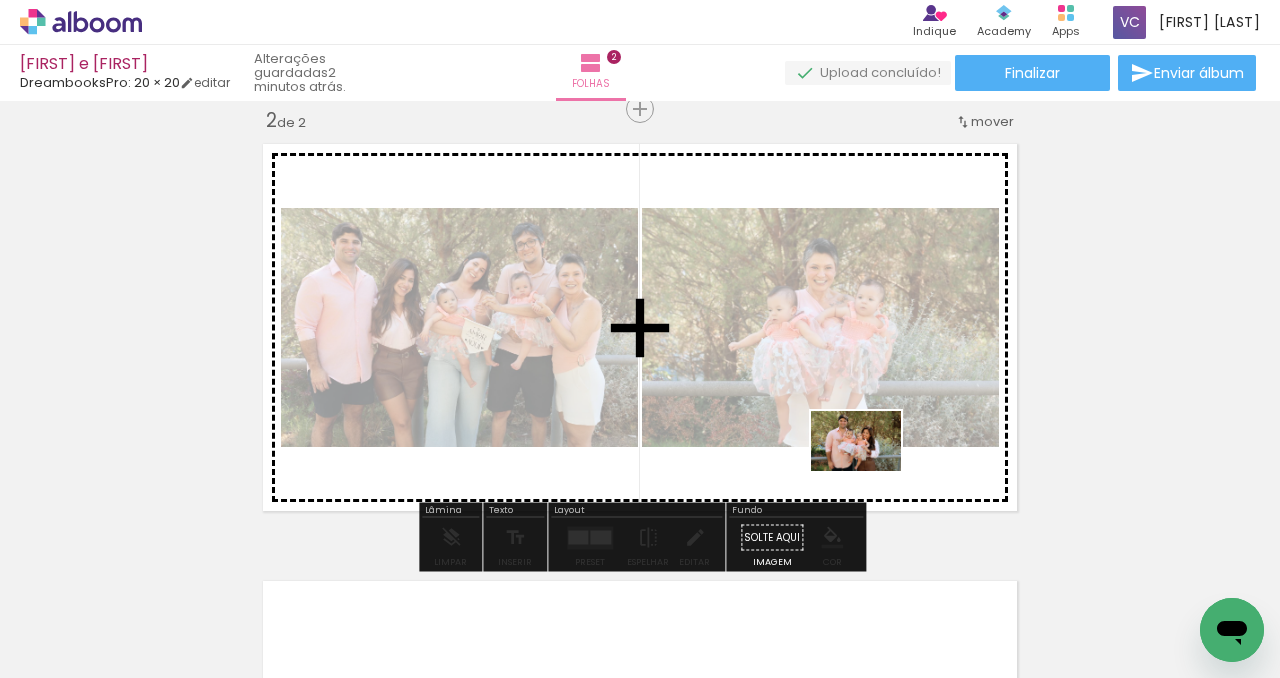 drag, startPoint x: 840, startPoint y: 622, endPoint x: 871, endPoint y: 471, distance: 154.14928 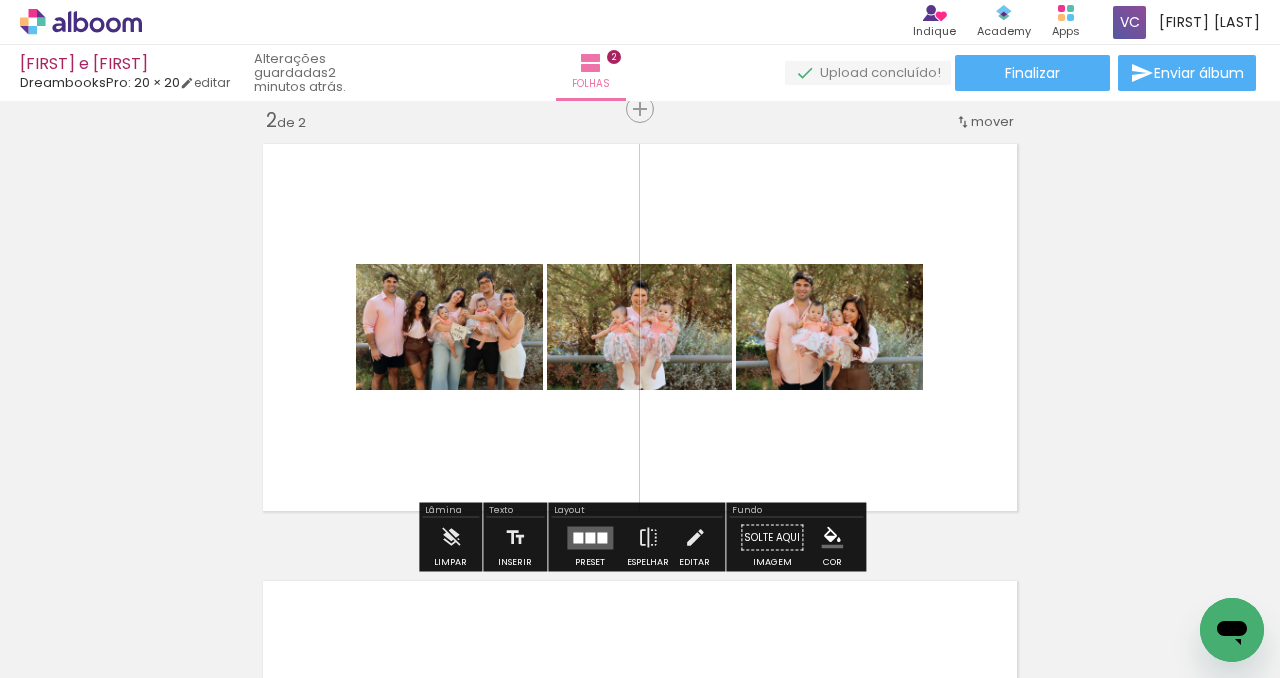 click at bounding box center [602, 537] 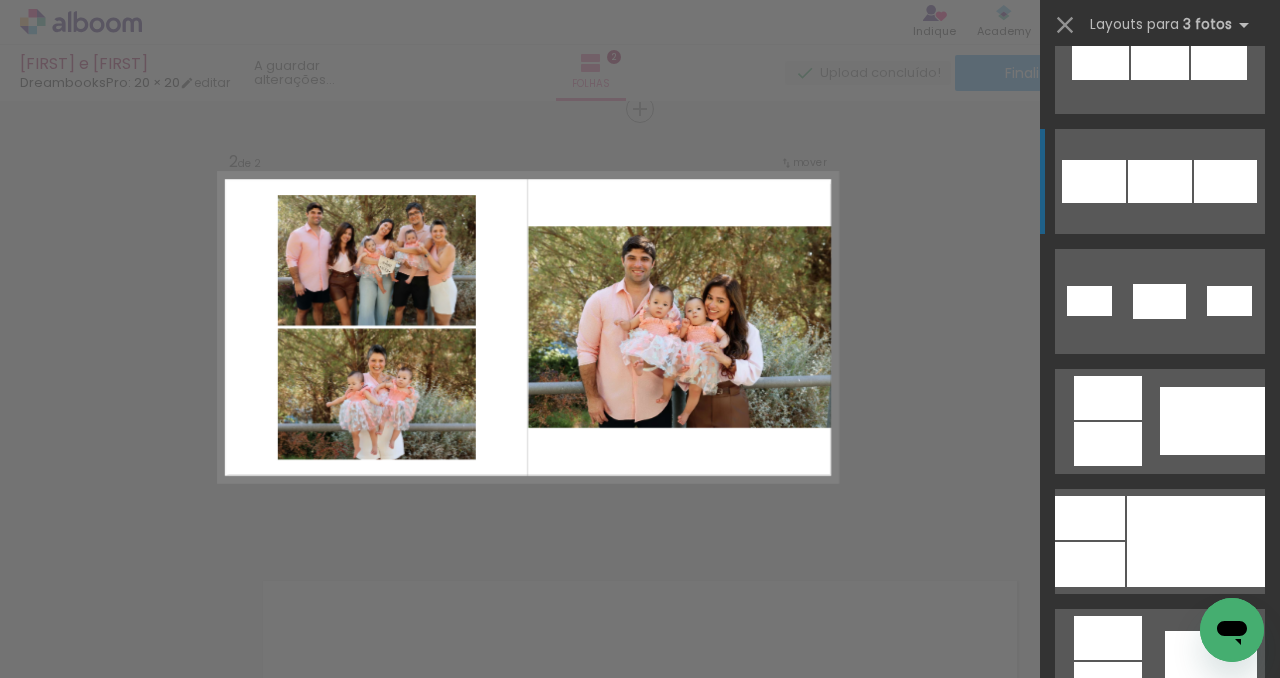 scroll, scrollTop: 1140, scrollLeft: 0, axis: vertical 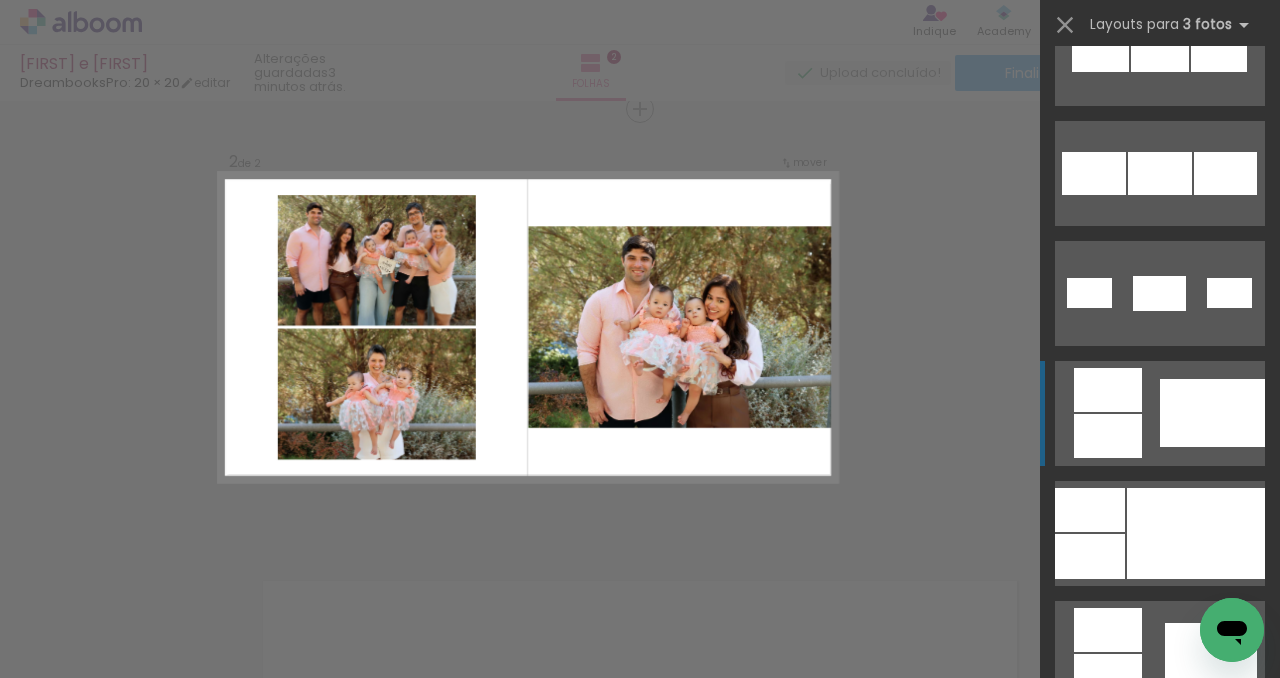 click at bounding box center [1090, 556] 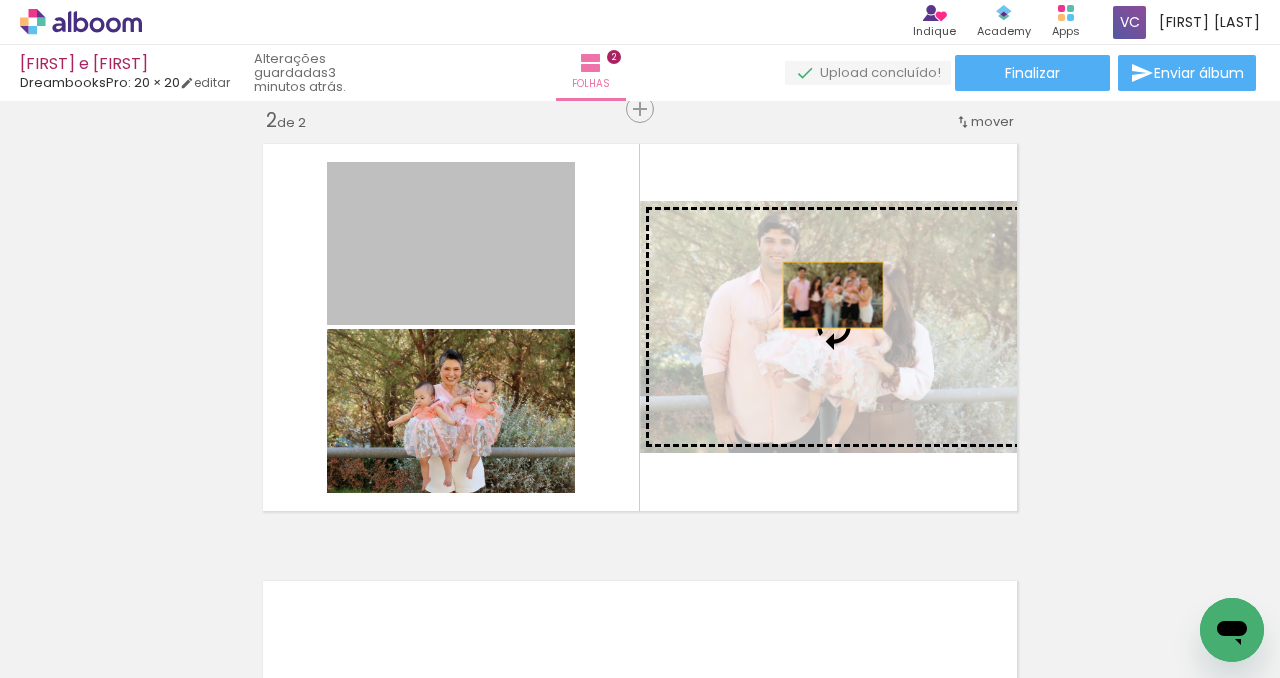 drag, startPoint x: 469, startPoint y: 250, endPoint x: 851, endPoint y: 302, distance: 385.523 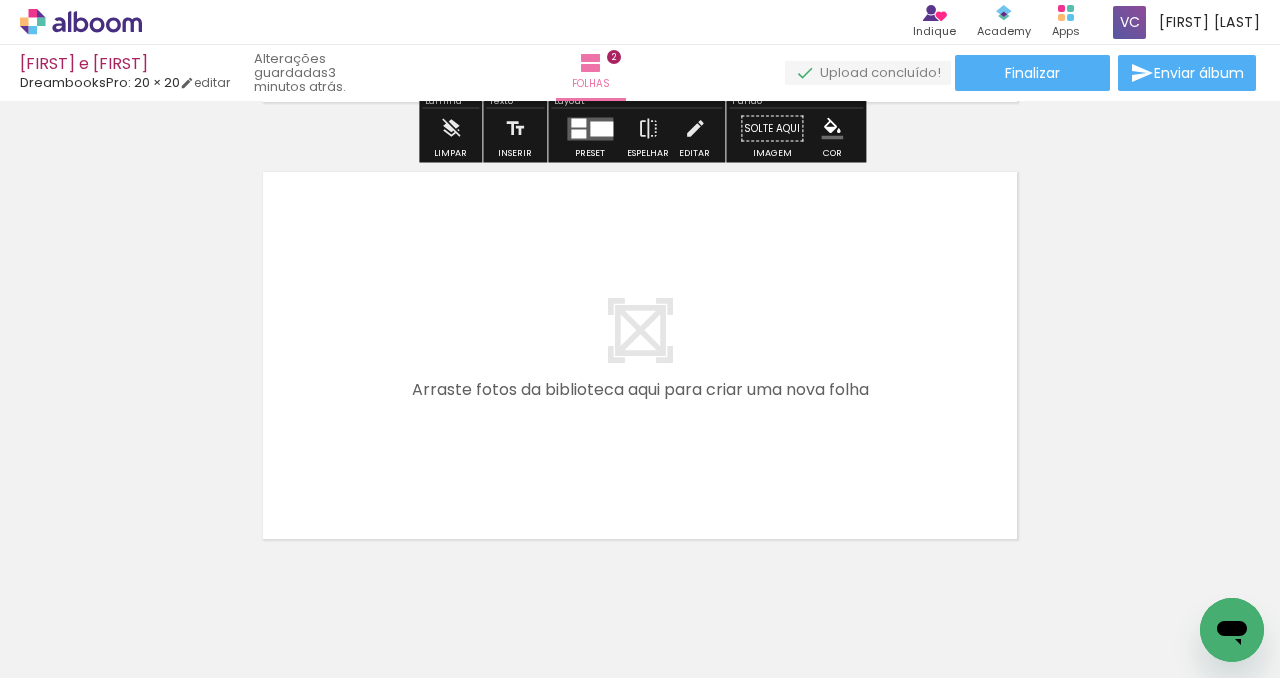 scroll, scrollTop: 875, scrollLeft: 0, axis: vertical 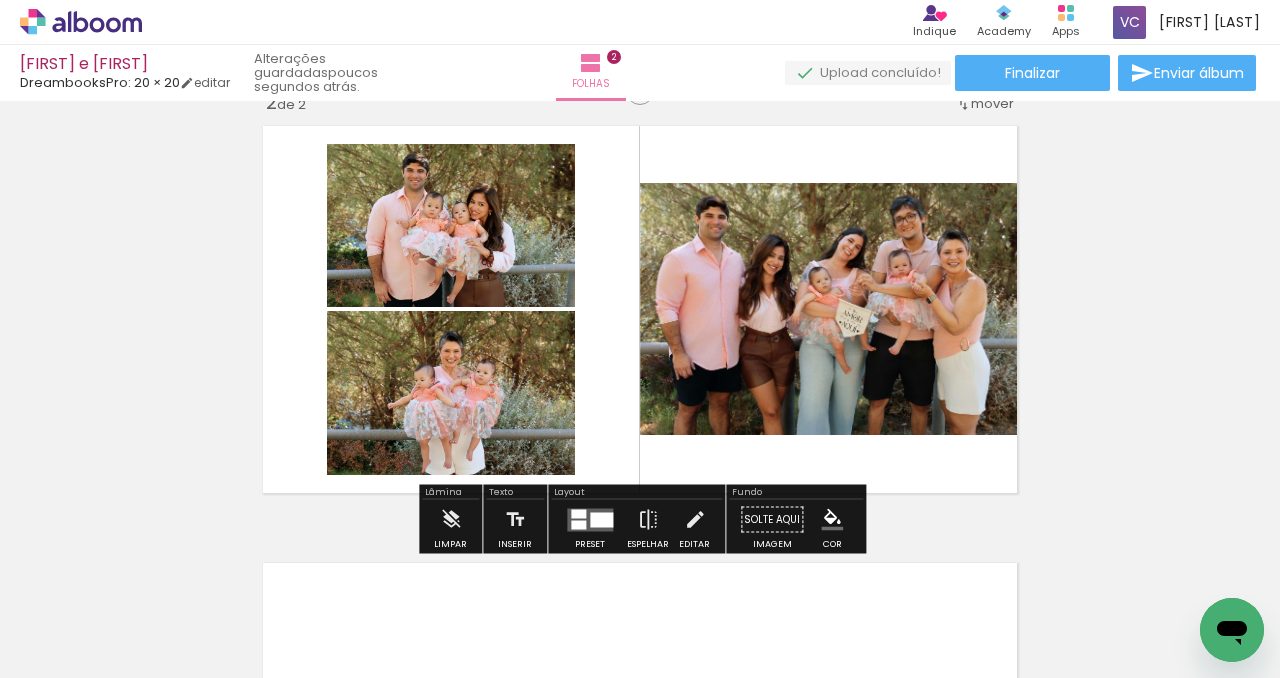 click at bounding box center [601, 519] 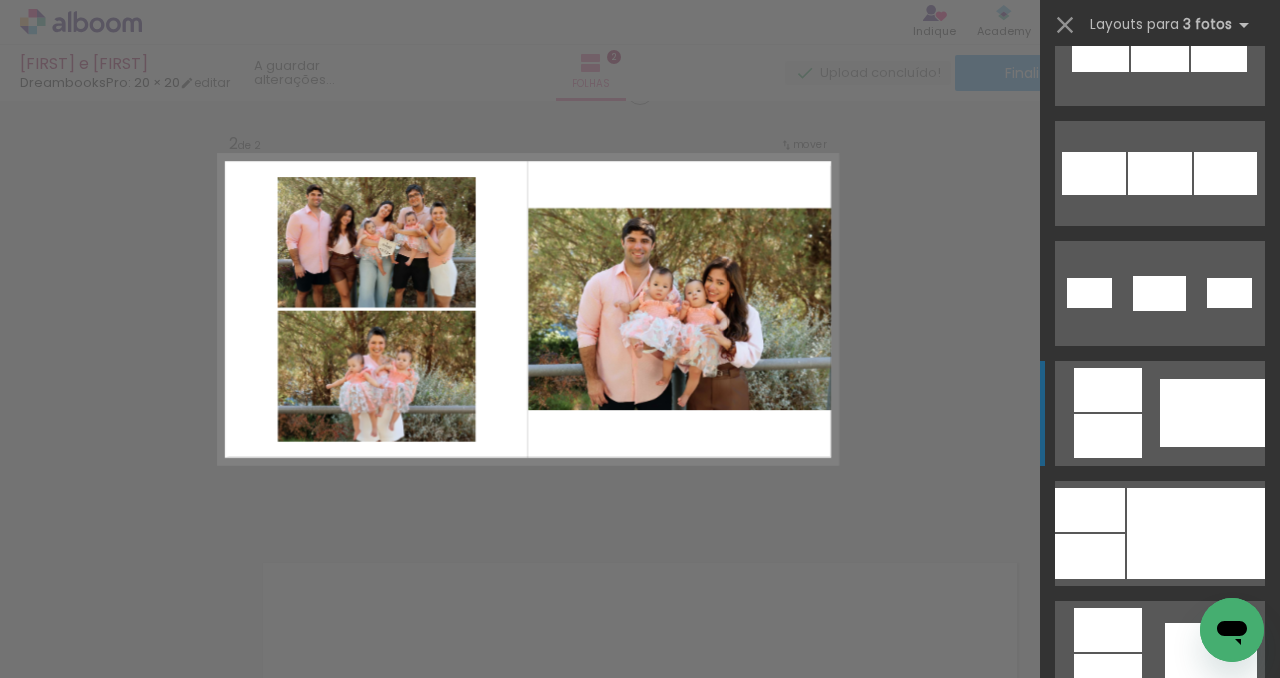 scroll, scrollTop: 1440, scrollLeft: 0, axis: vertical 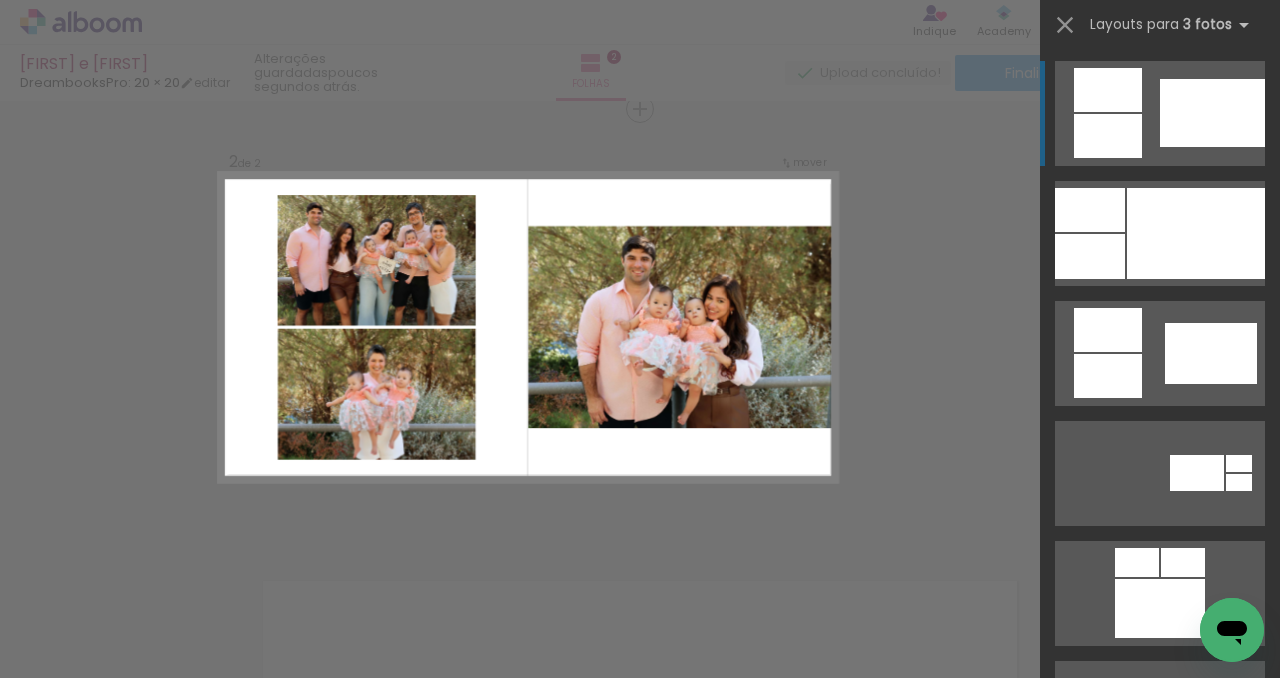click at bounding box center [527, 328] 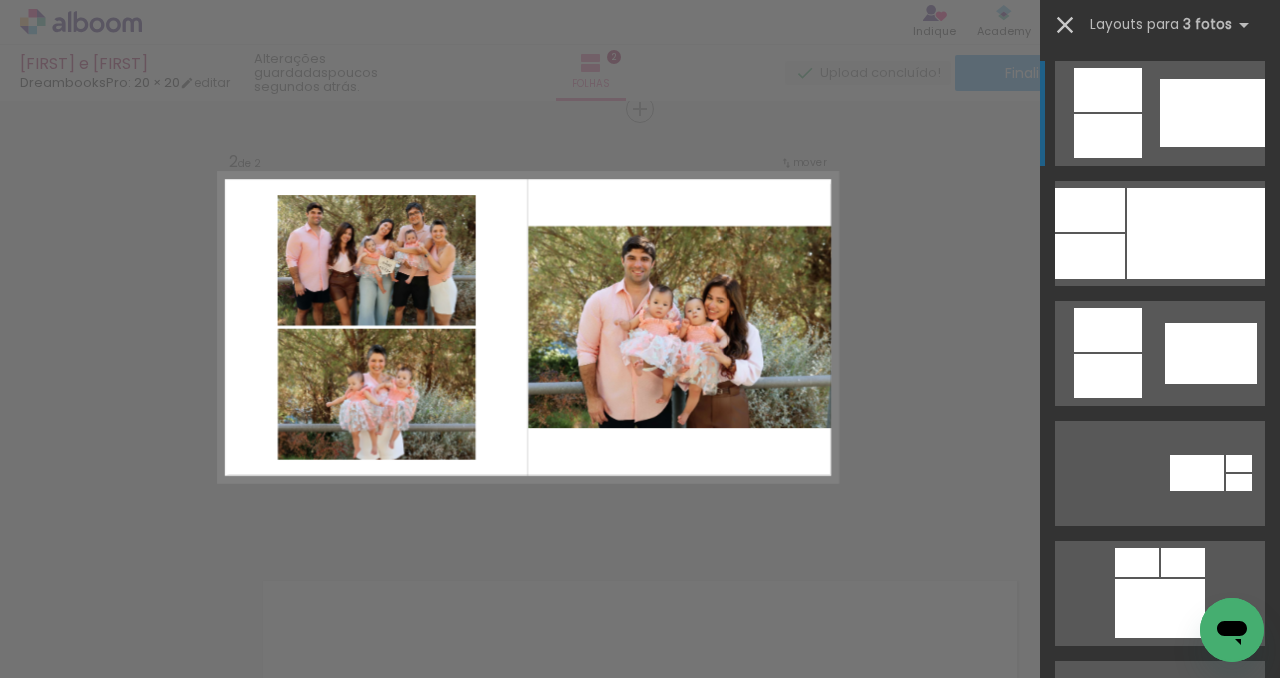 click at bounding box center (1065, 25) 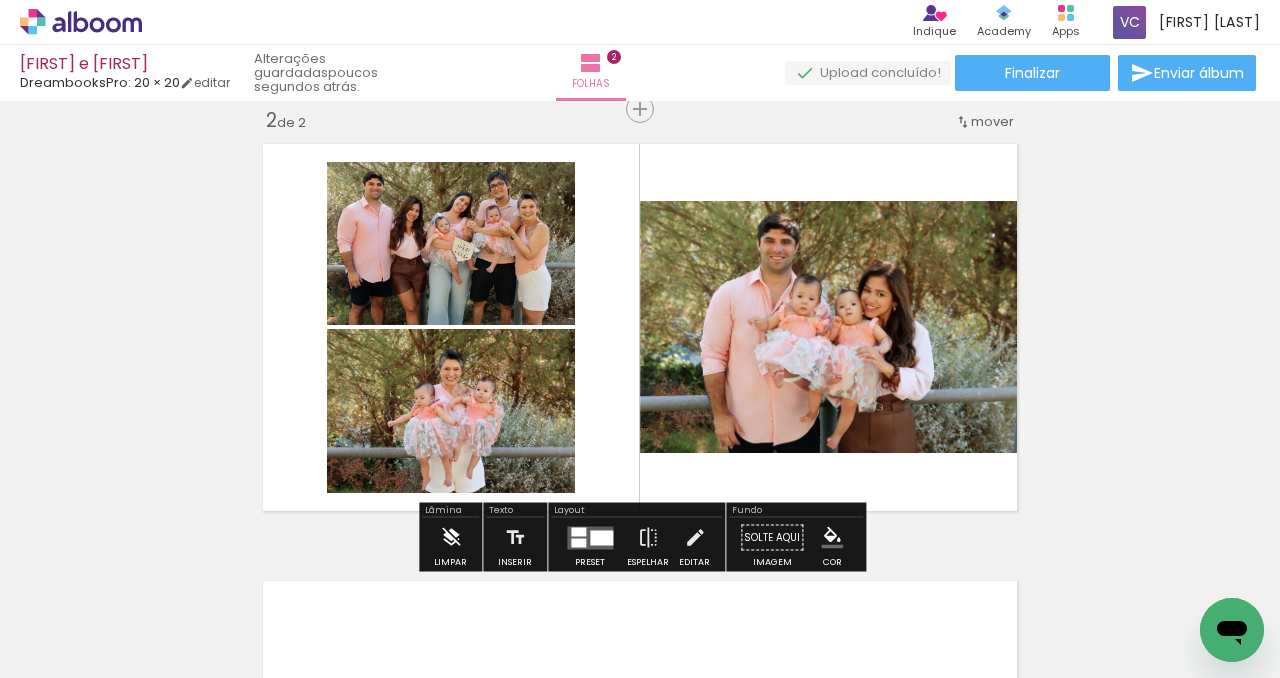 click at bounding box center (451, 538) 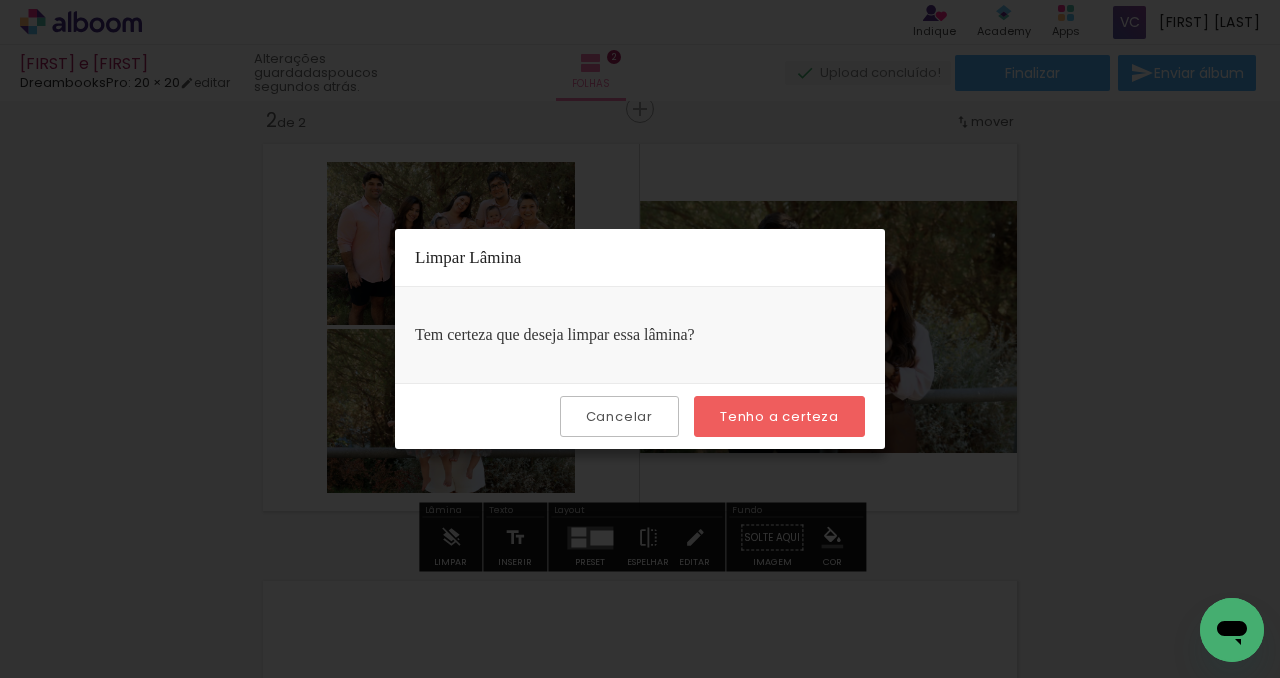click on "Tenho a certeza" at bounding box center (0, 0) 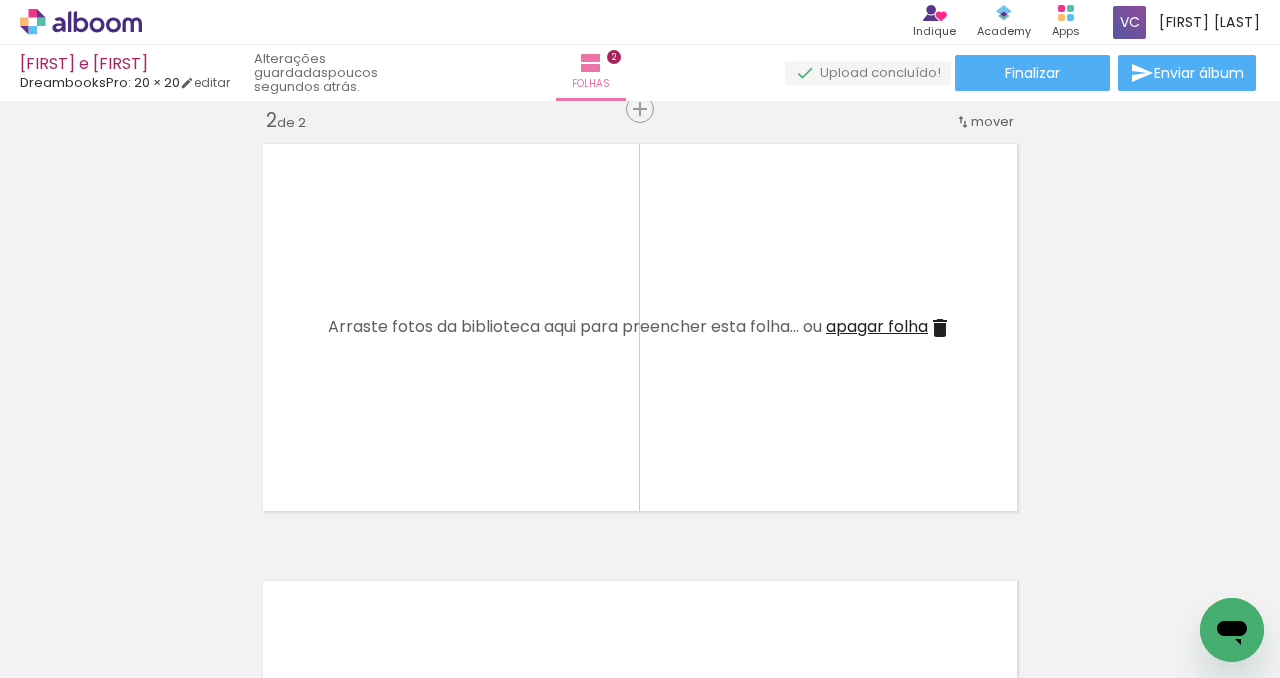 scroll, scrollTop: 0, scrollLeft: 172, axis: horizontal 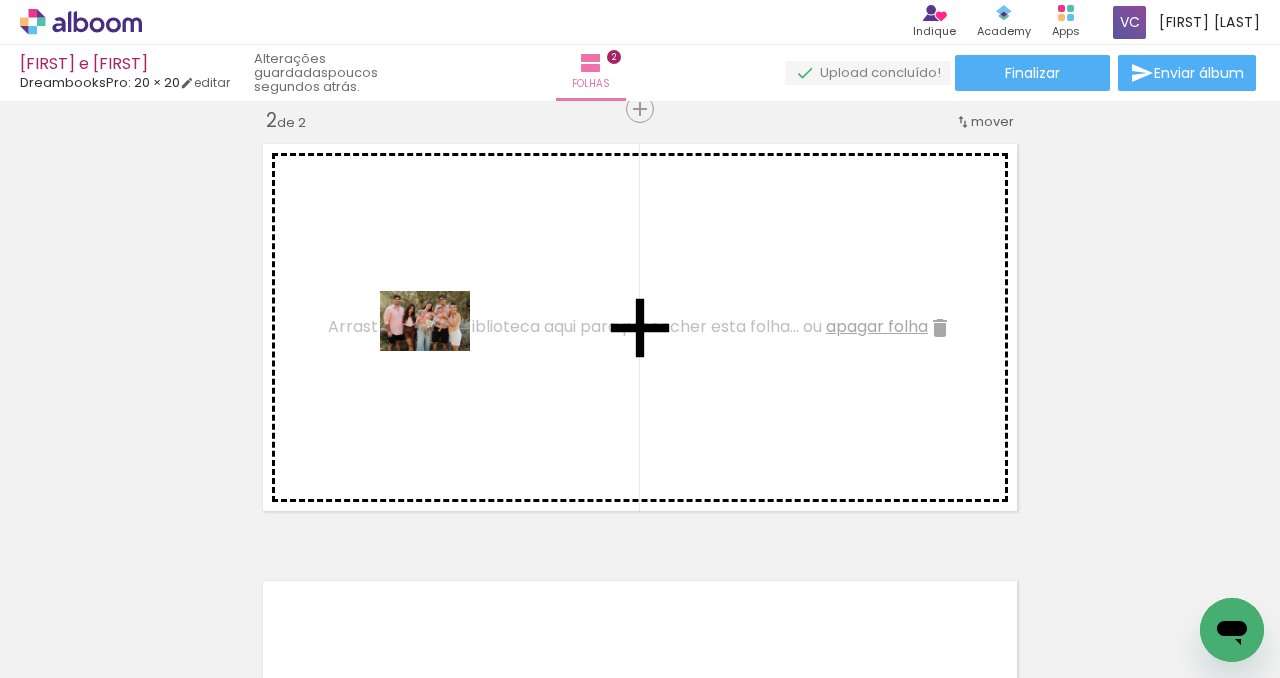 drag, startPoint x: 474, startPoint y: 618, endPoint x: 437, endPoint y: 344, distance: 276.48688 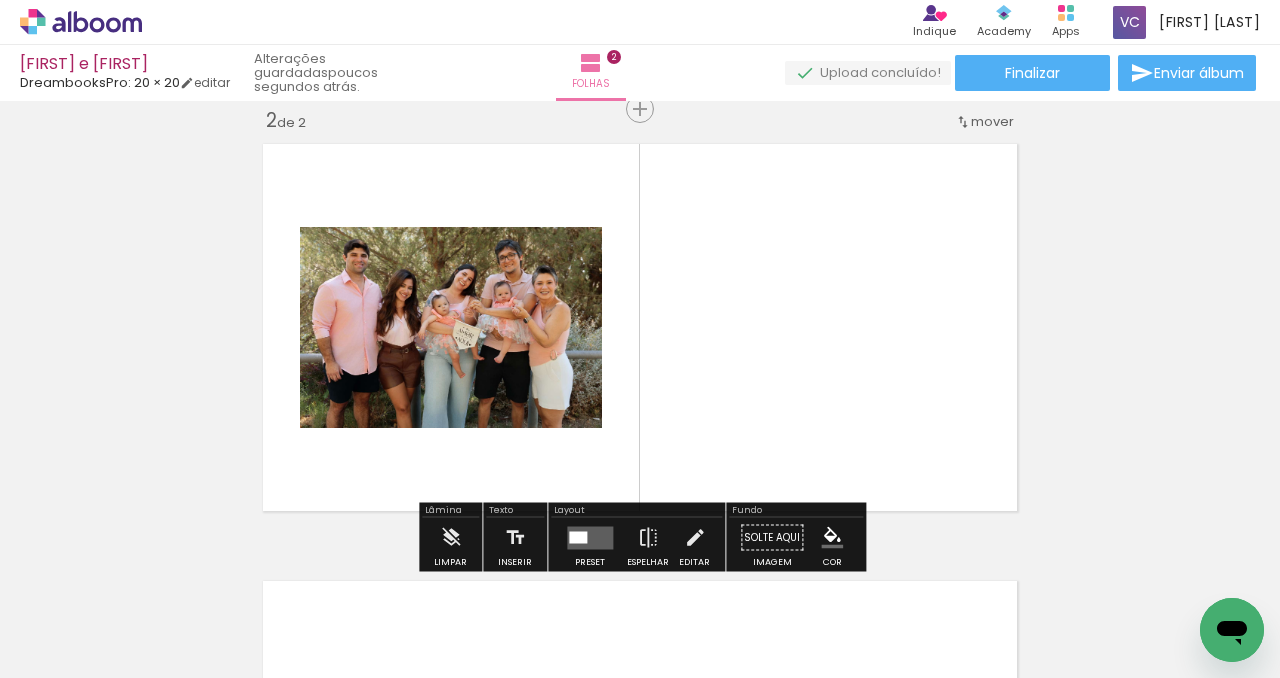scroll, scrollTop: 0, scrollLeft: 0, axis: both 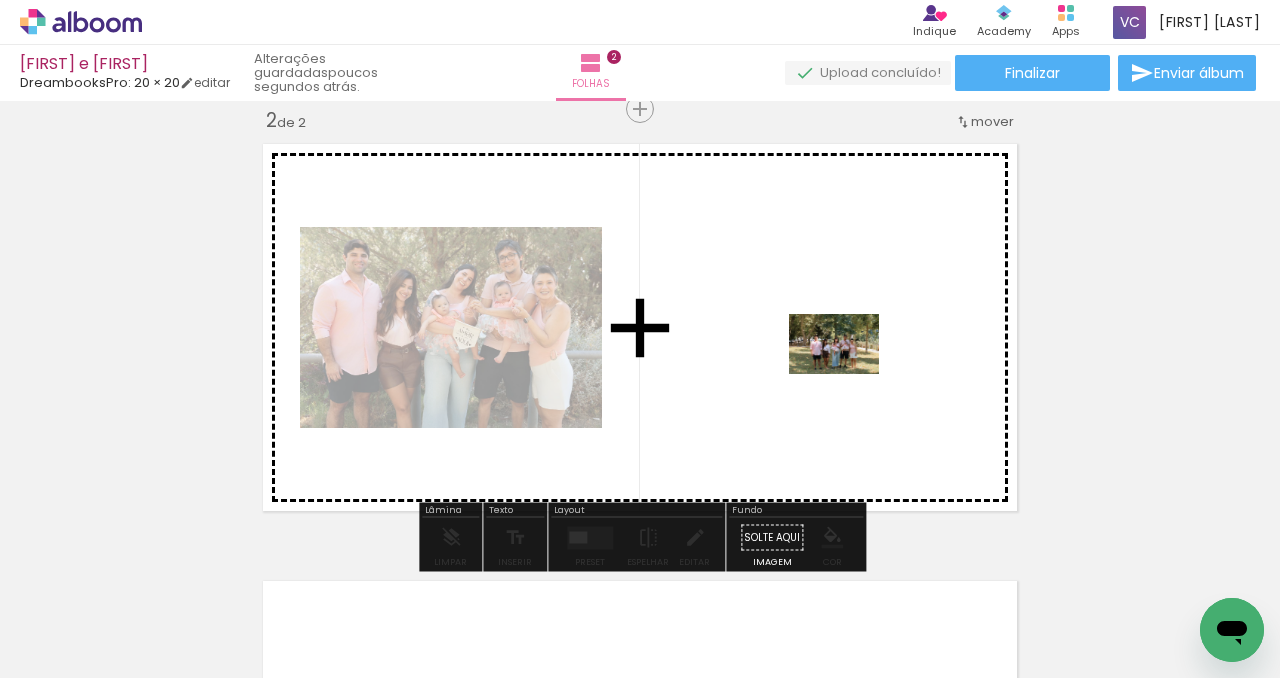 drag, startPoint x: 325, startPoint y: 625, endPoint x: 849, endPoint y: 363, distance: 585.8498 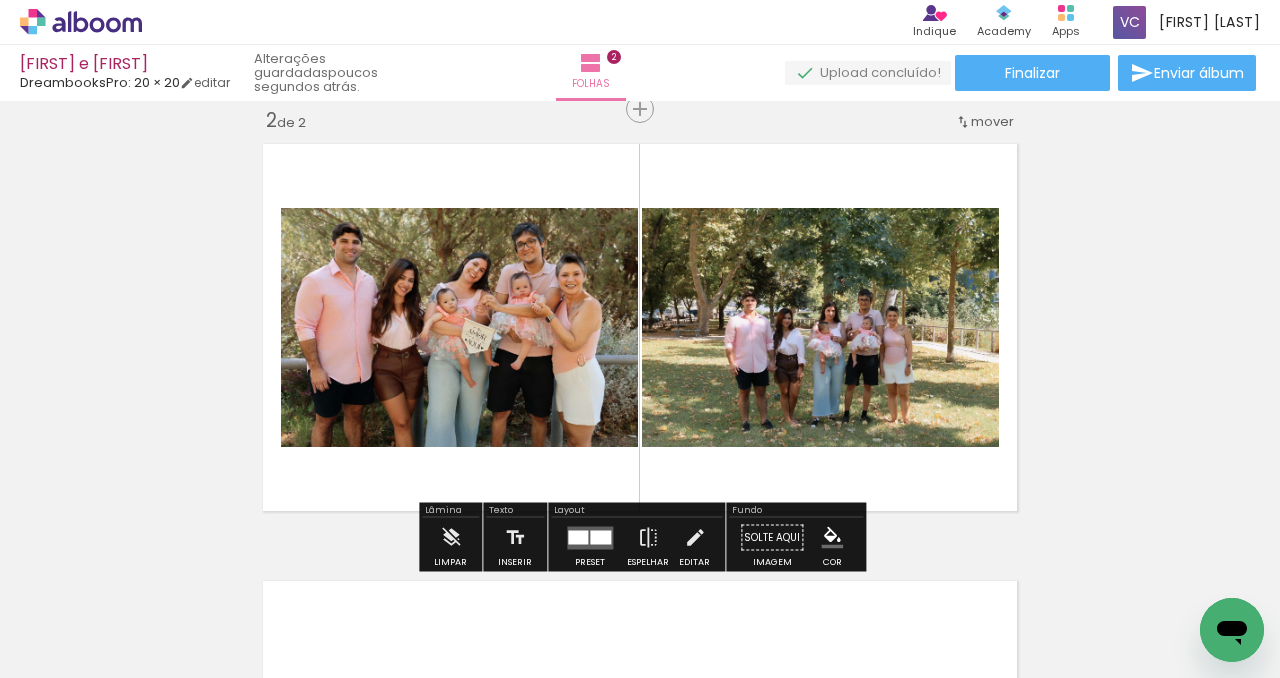 click 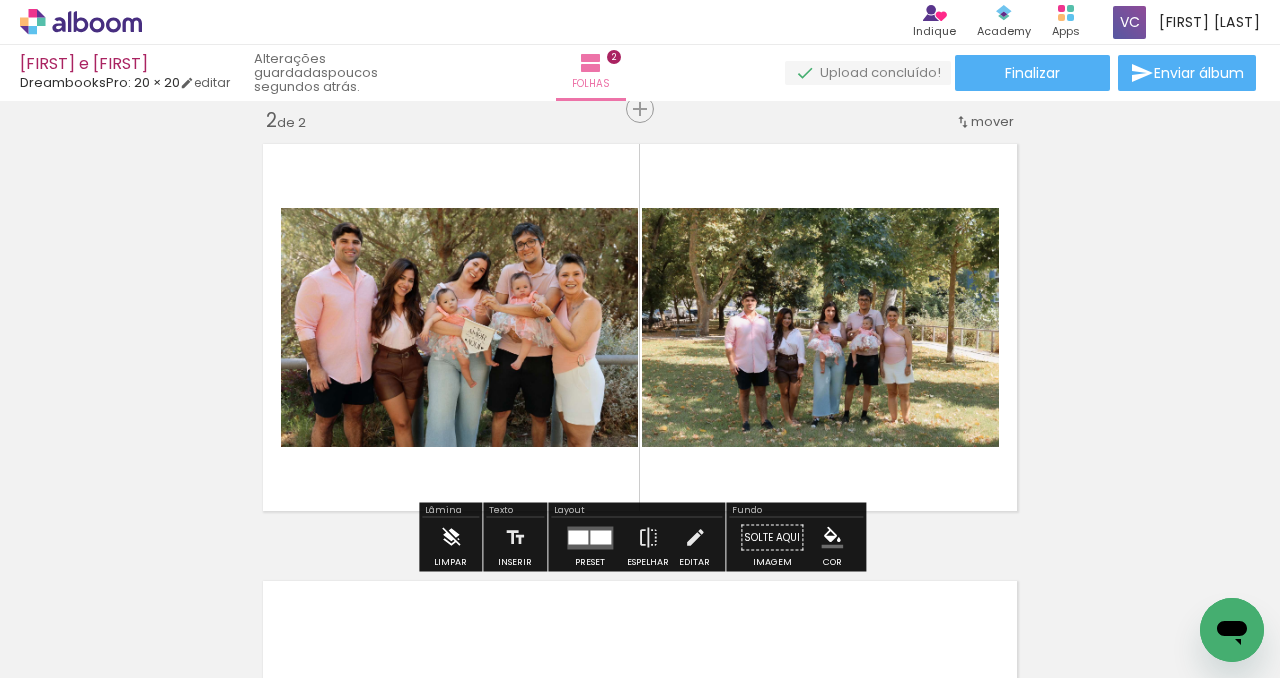 click at bounding box center [451, 538] 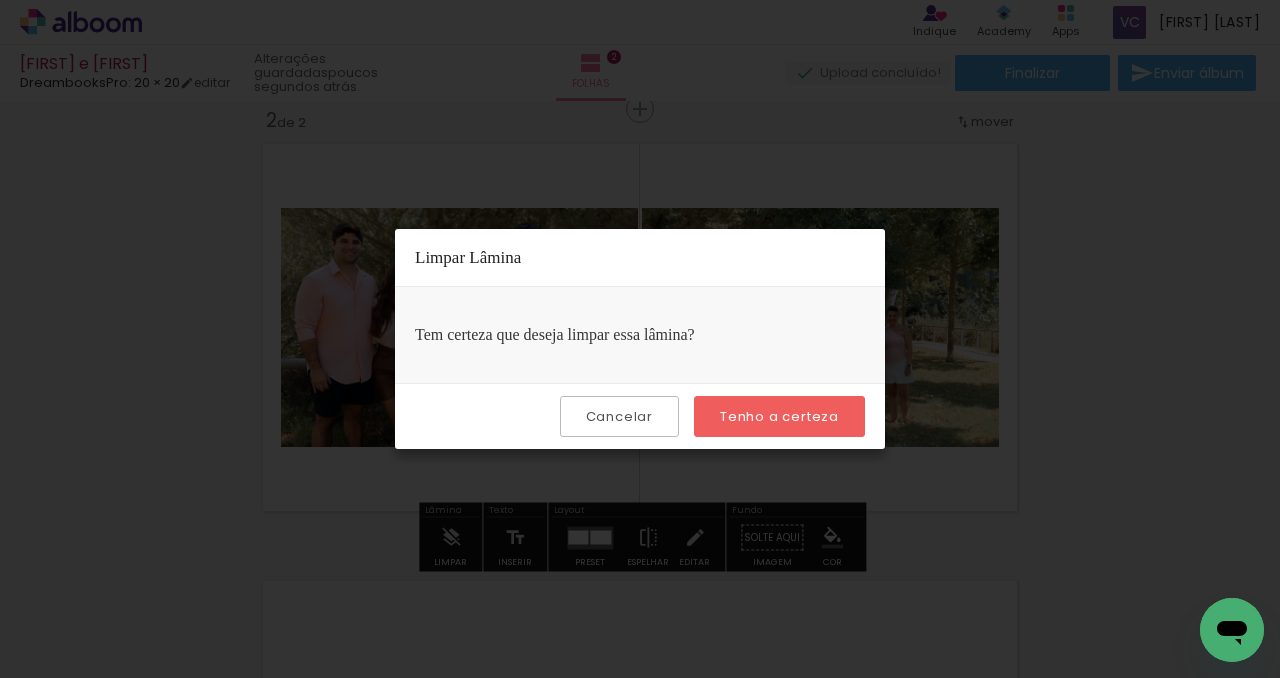 click on "Tenho a certeza" at bounding box center [0, 0] 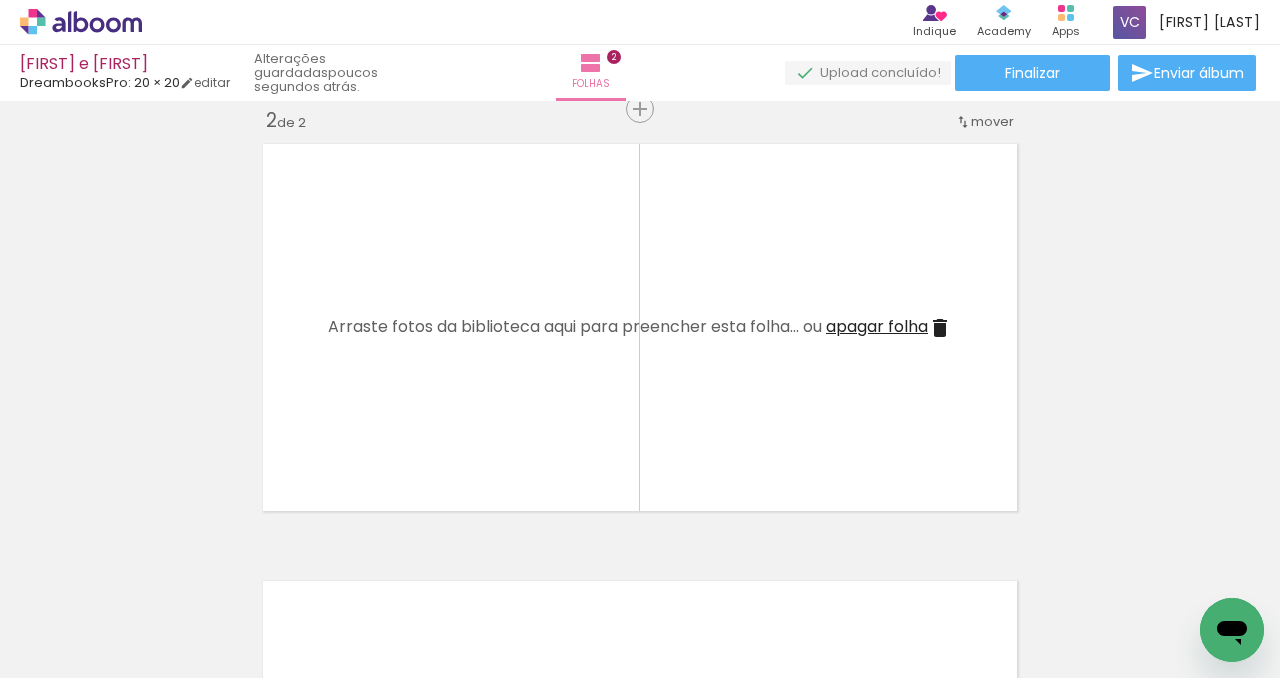 scroll, scrollTop: 0, scrollLeft: 684, axis: horizontal 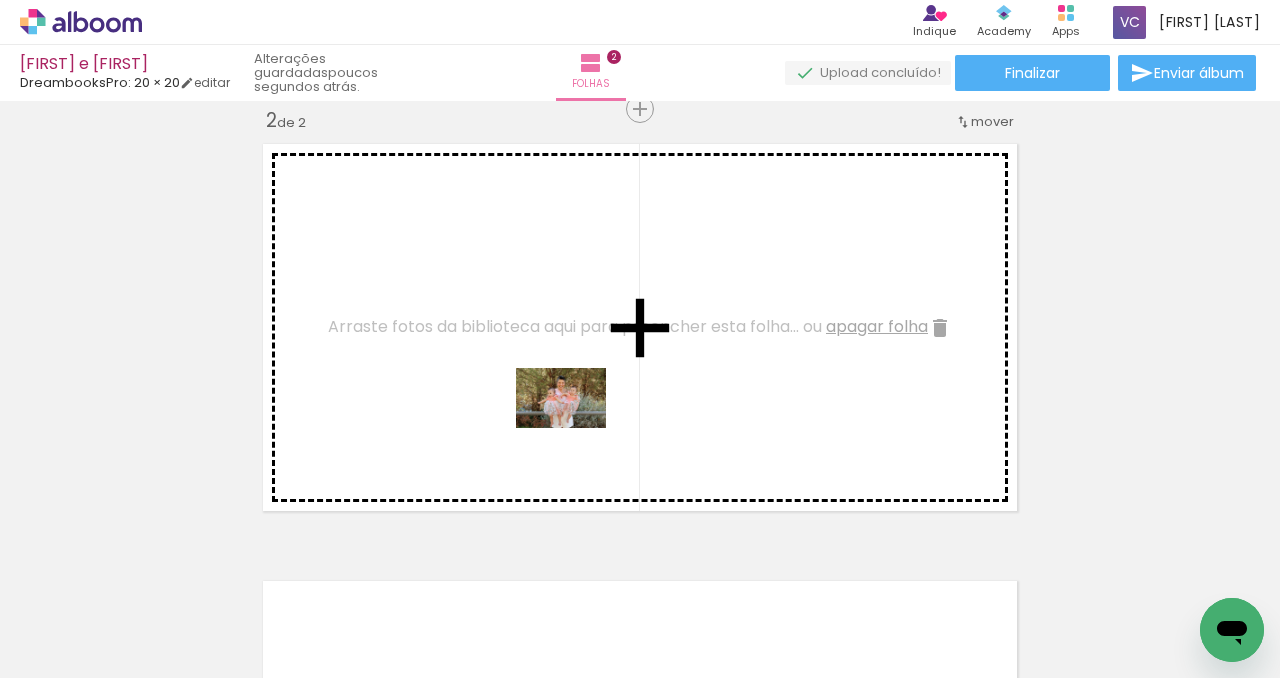 drag, startPoint x: 638, startPoint y: 609, endPoint x: 562, endPoint y: 408, distance: 214.88834 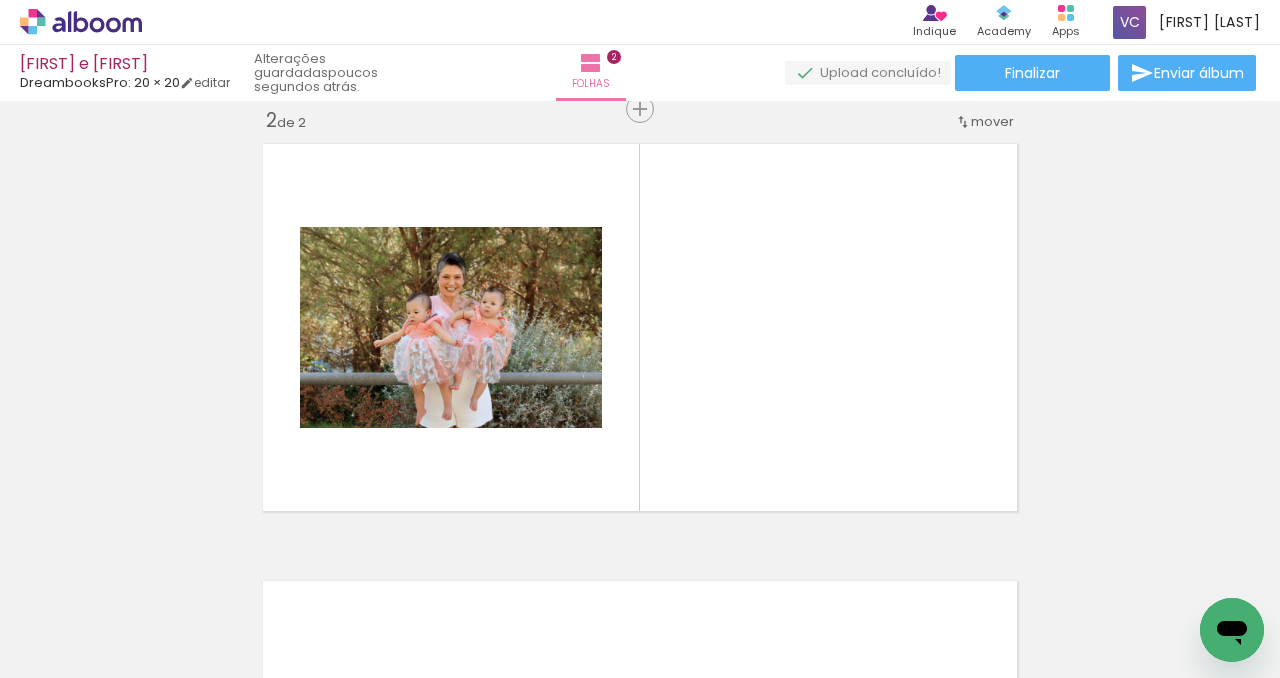 scroll, scrollTop: 0, scrollLeft: 1051, axis: horizontal 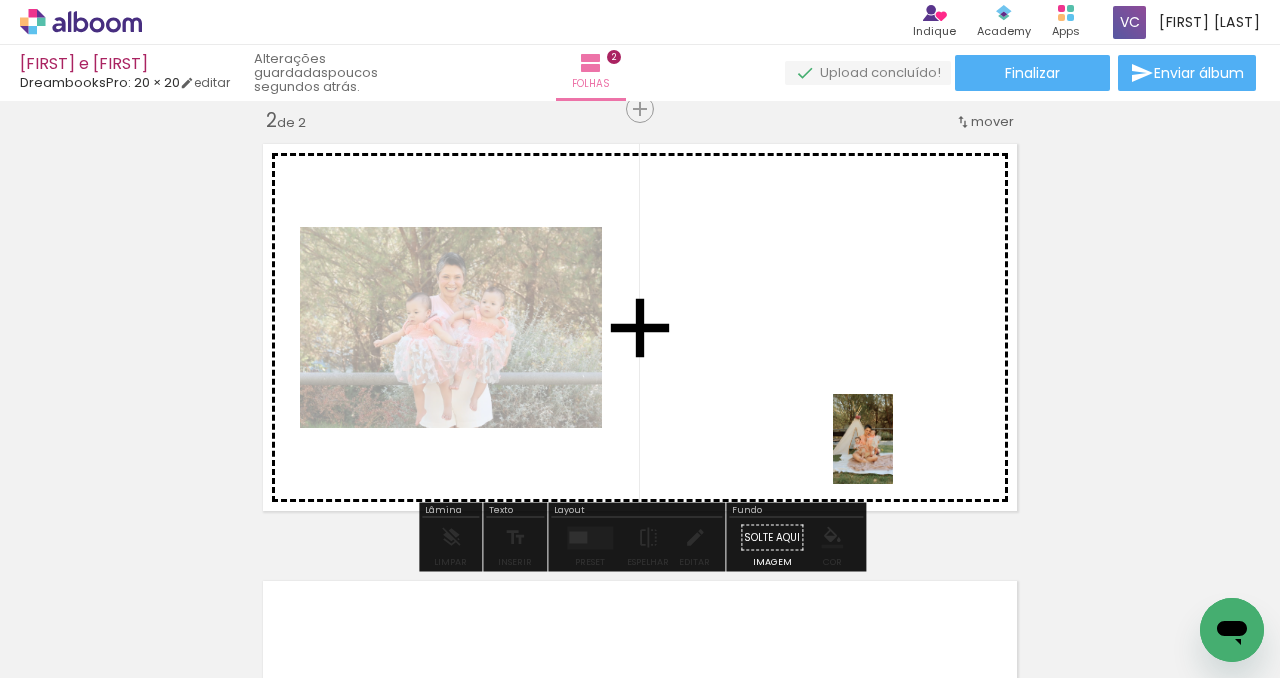 drag, startPoint x: 900, startPoint y: 474, endPoint x: 872, endPoint y: 429, distance: 53 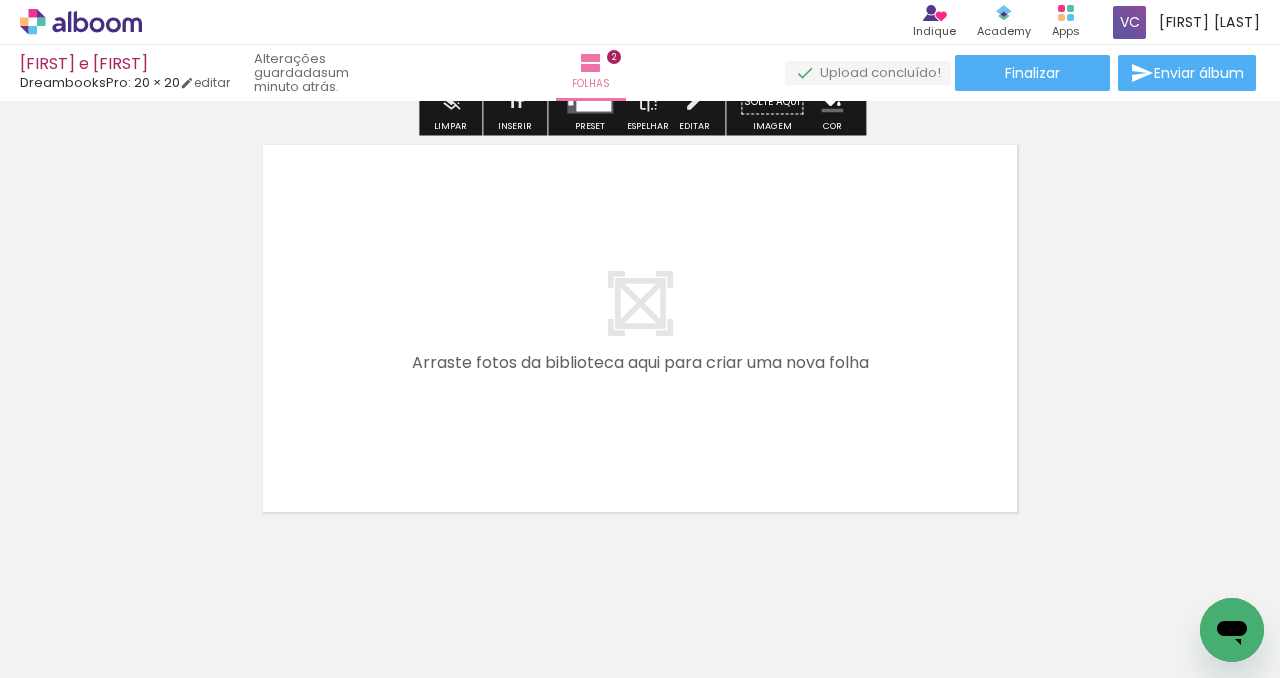 scroll, scrollTop: 903, scrollLeft: 0, axis: vertical 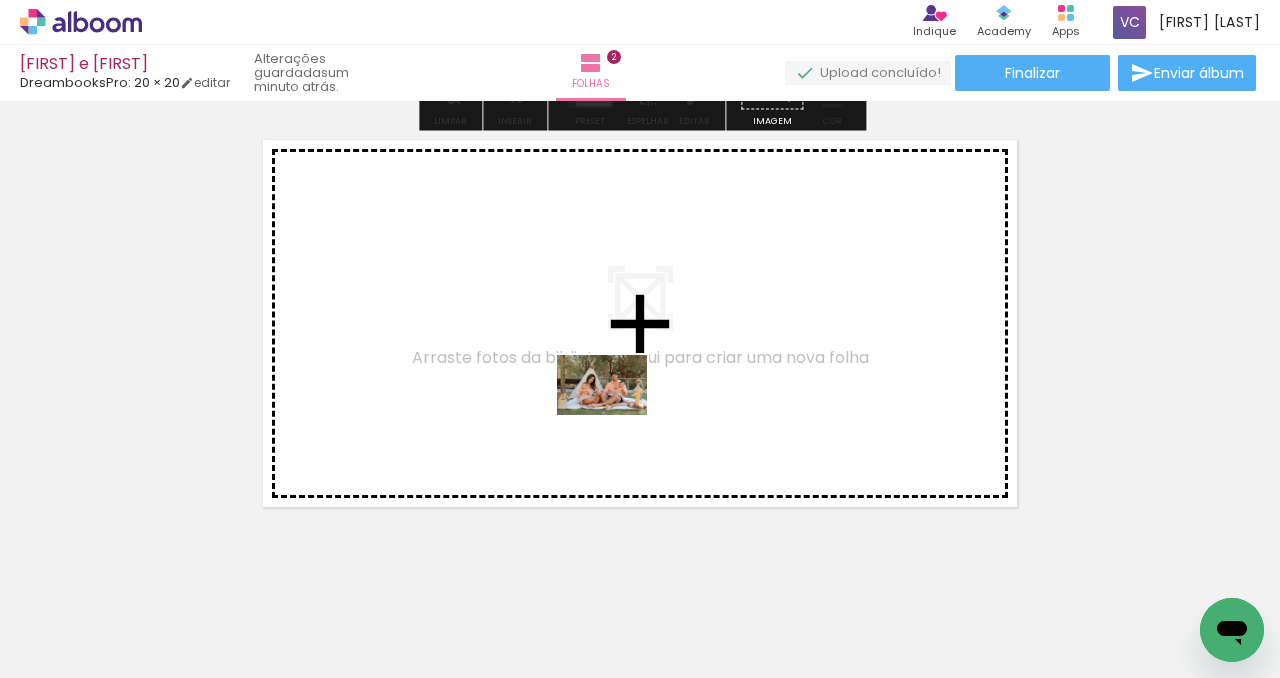 drag, startPoint x: 617, startPoint y: 638, endPoint x: 617, endPoint y: 390, distance: 248 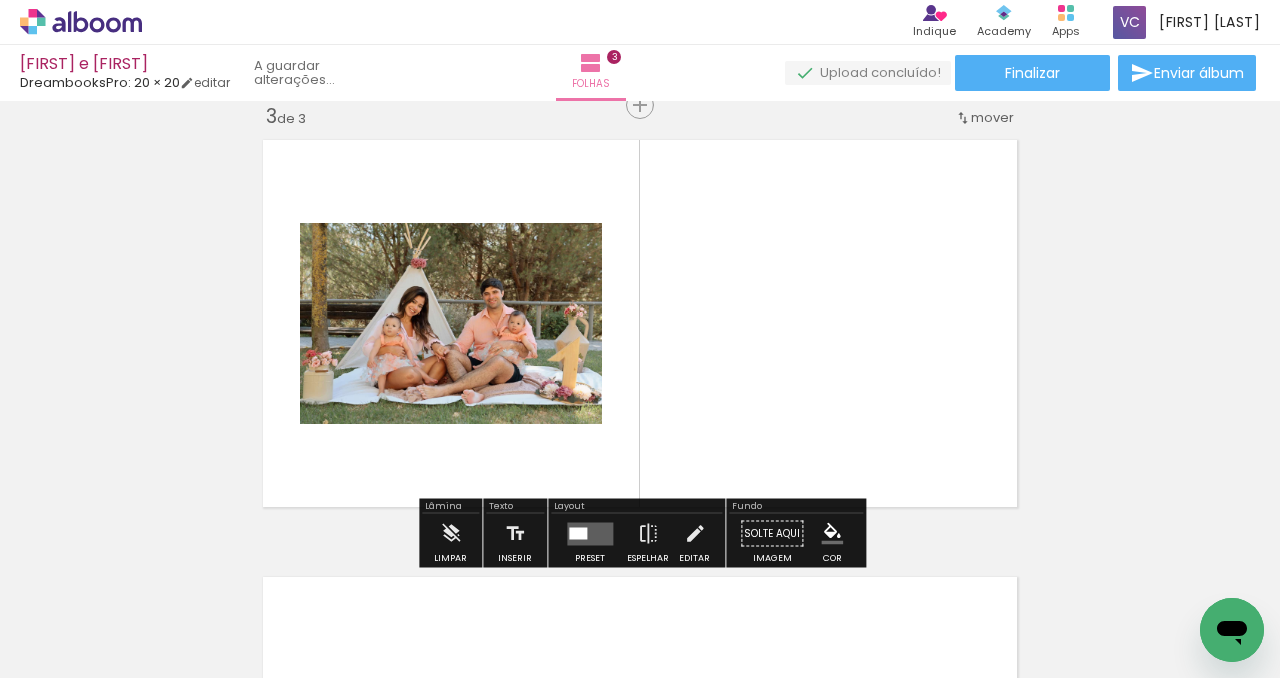 scroll, scrollTop: 899, scrollLeft: 0, axis: vertical 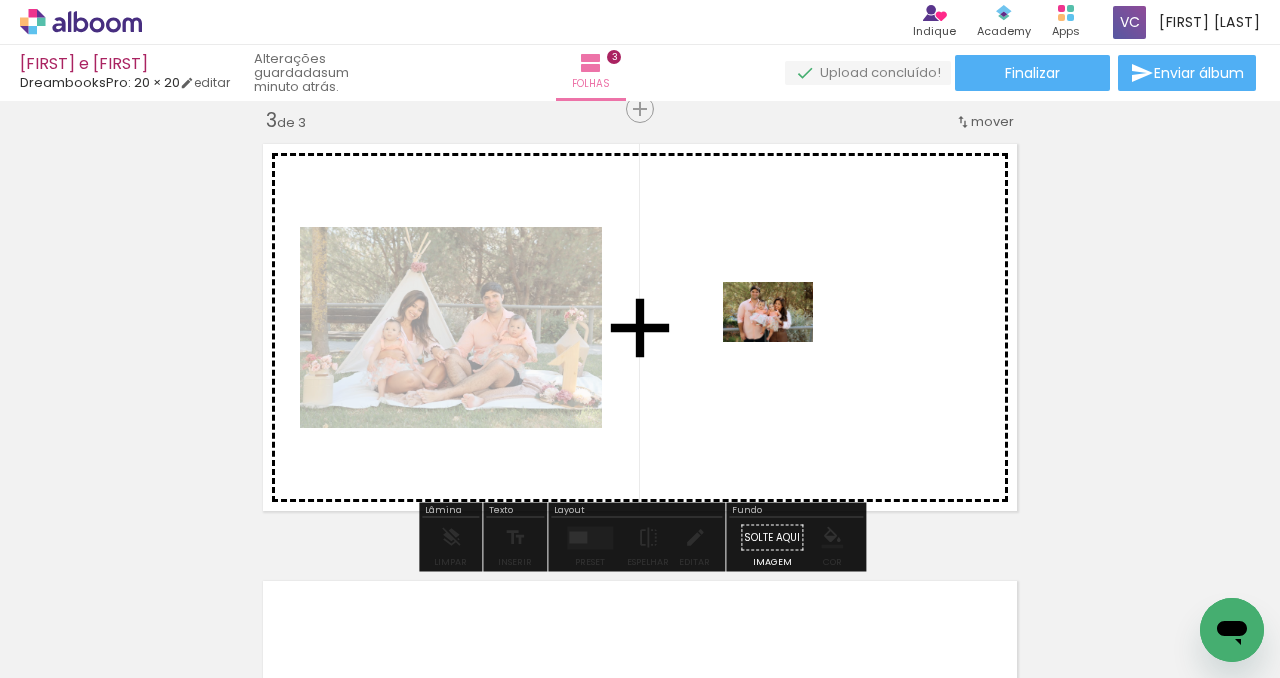 drag, startPoint x: 514, startPoint y: 625, endPoint x: 786, endPoint y: 341, distance: 393.24292 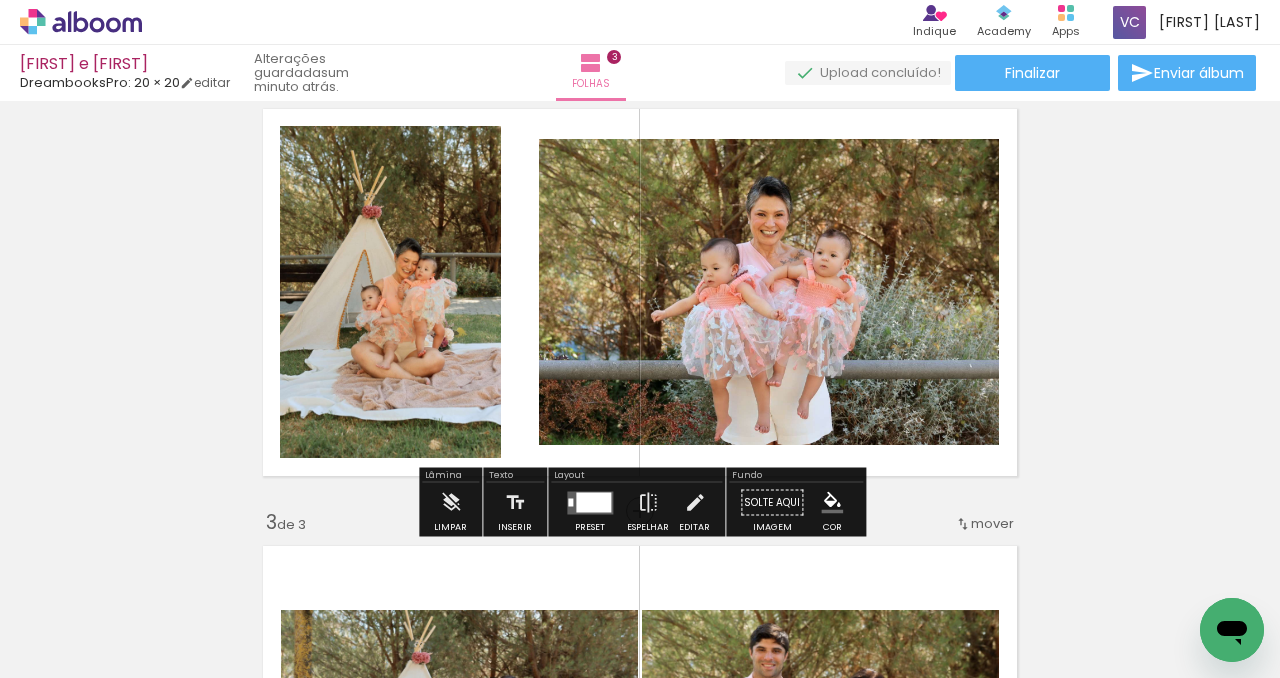 scroll, scrollTop: 502, scrollLeft: 0, axis: vertical 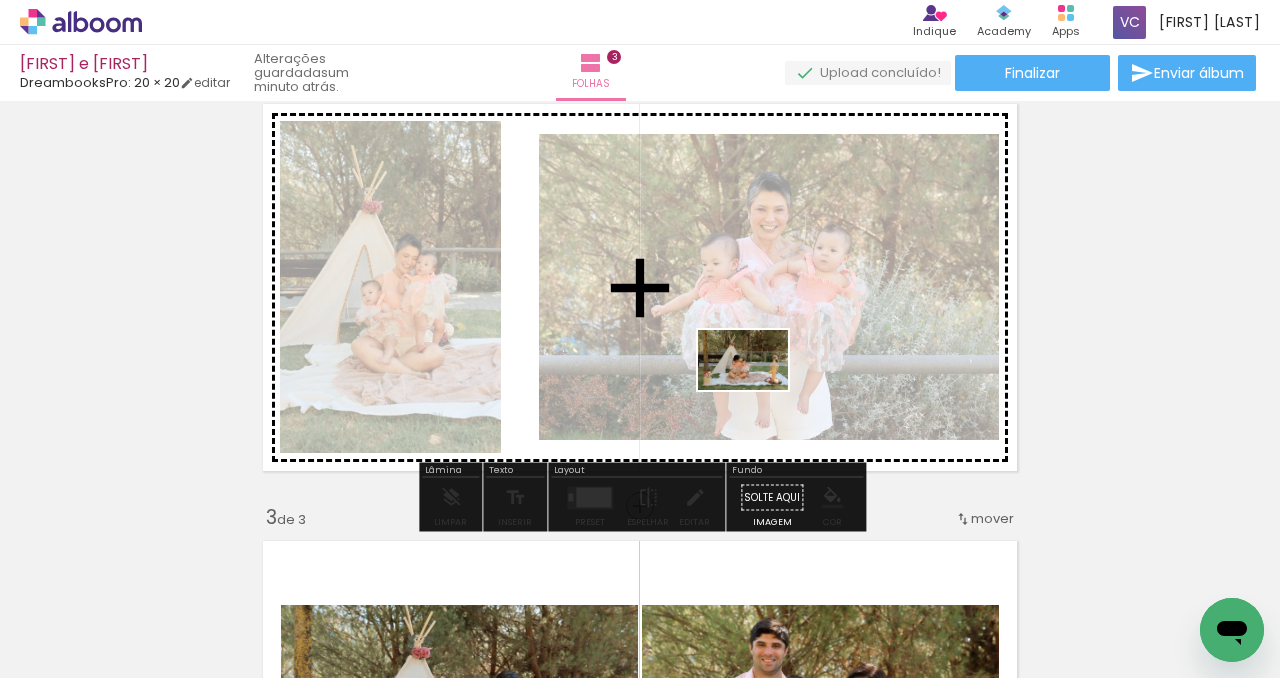 drag, startPoint x: 1068, startPoint y: 637, endPoint x: 758, endPoint y: 390, distance: 396.36978 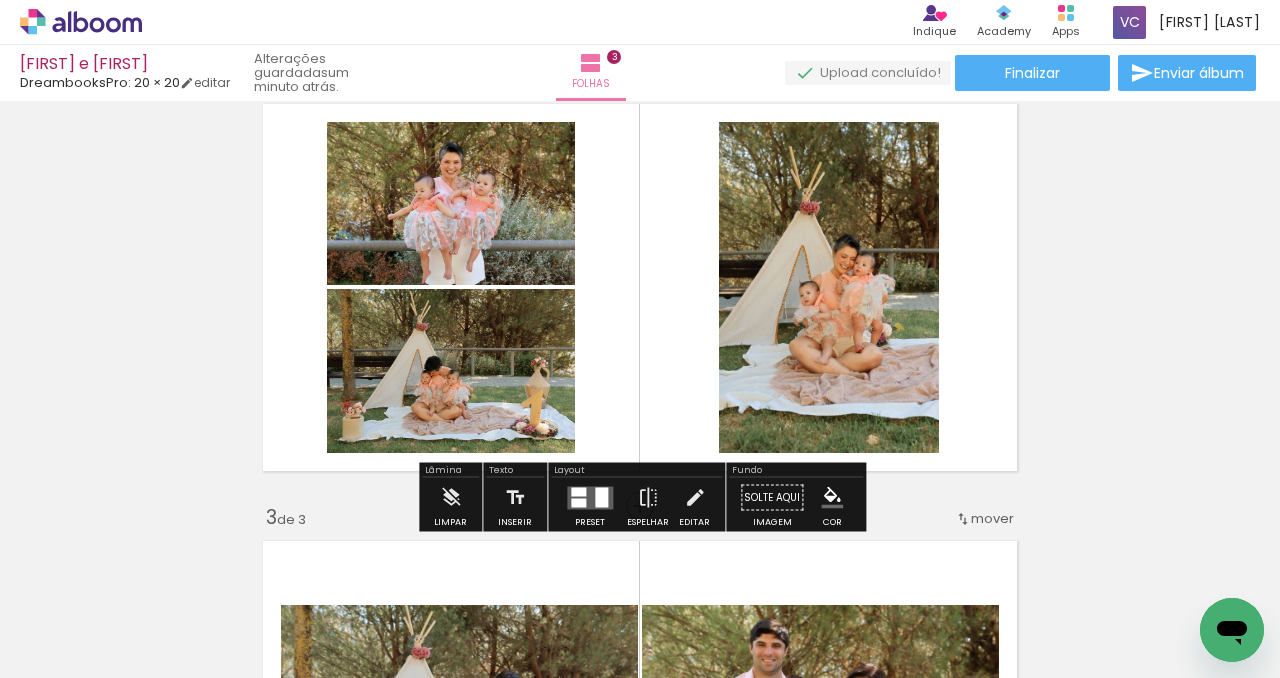 click at bounding box center [590, 497] 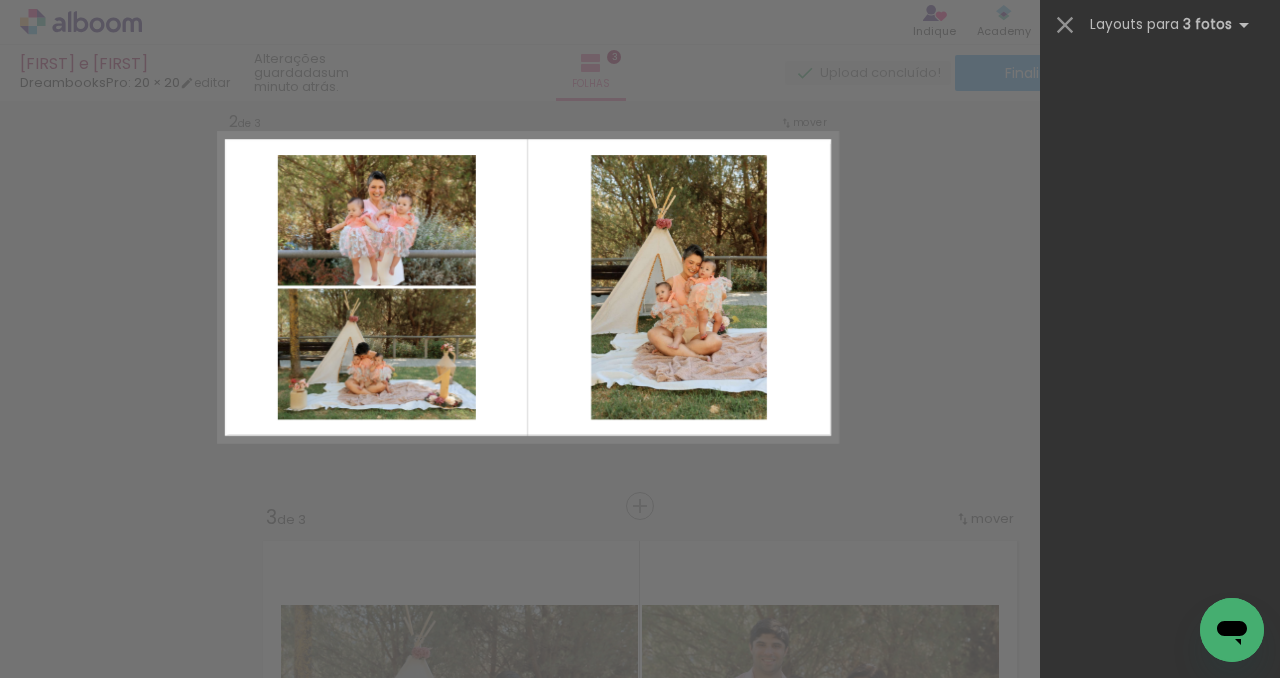 scroll, scrollTop: 0, scrollLeft: 0, axis: both 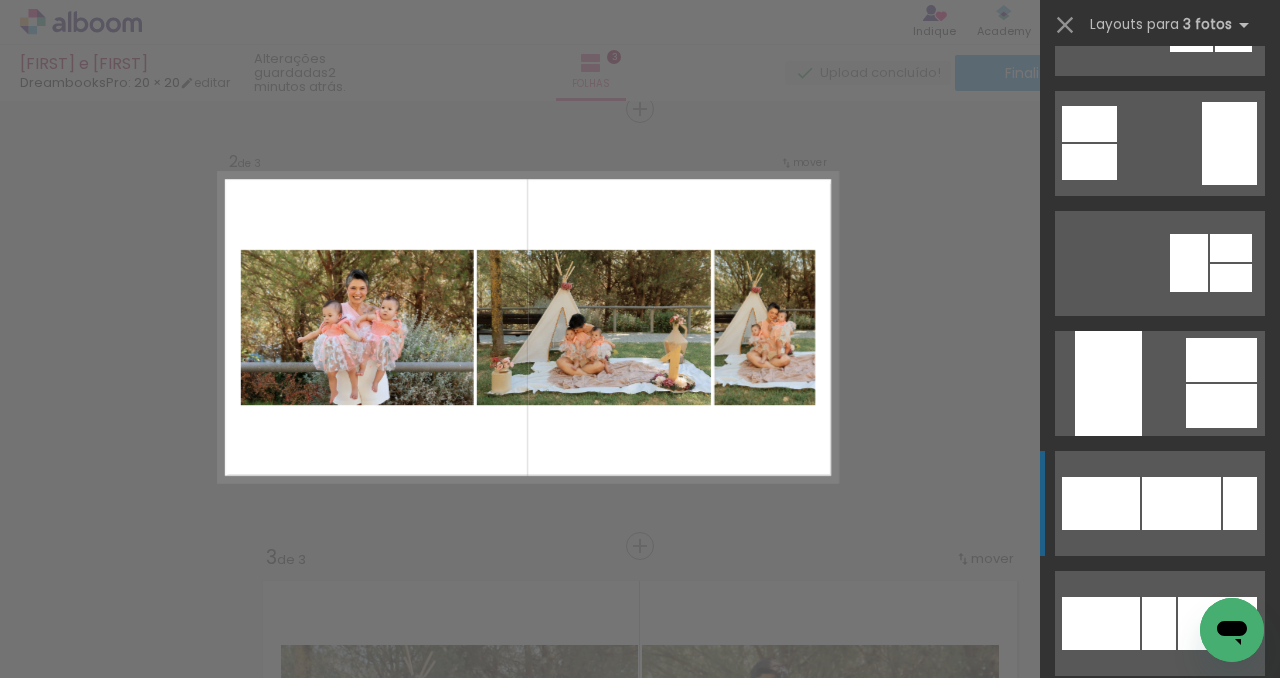 click at bounding box center [1181, 503] 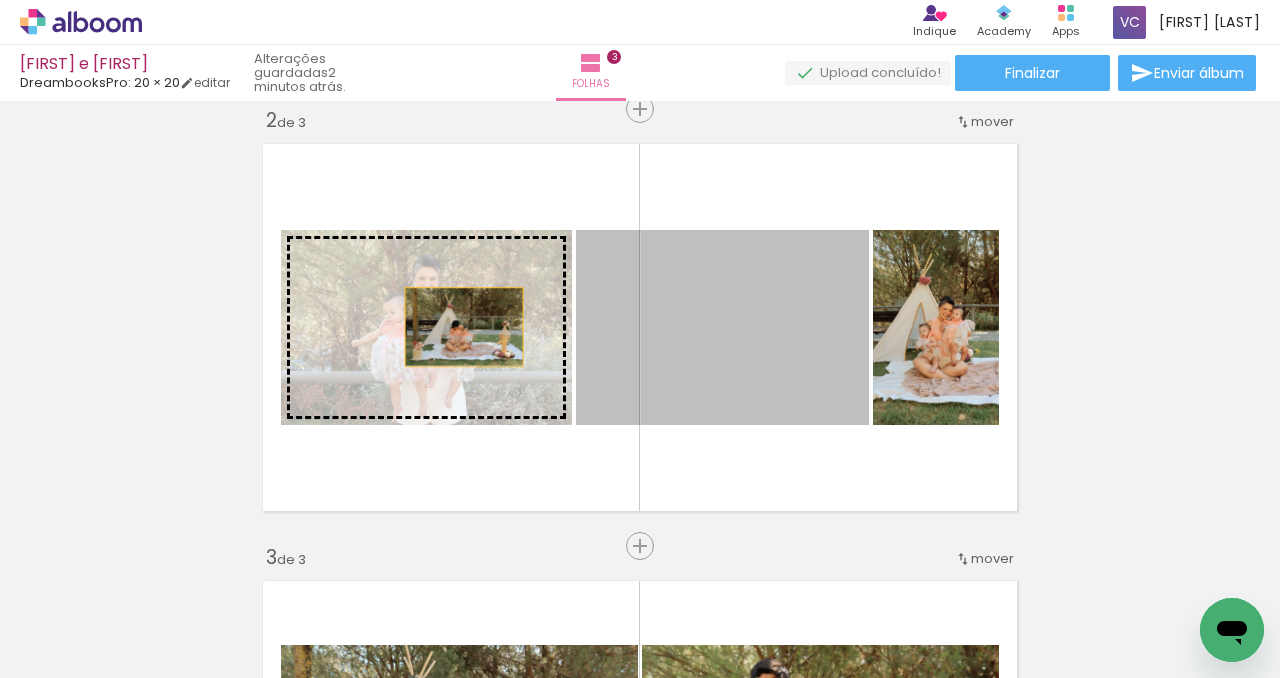drag, startPoint x: 738, startPoint y: 319, endPoint x: 453, endPoint y: 324, distance: 285.04385 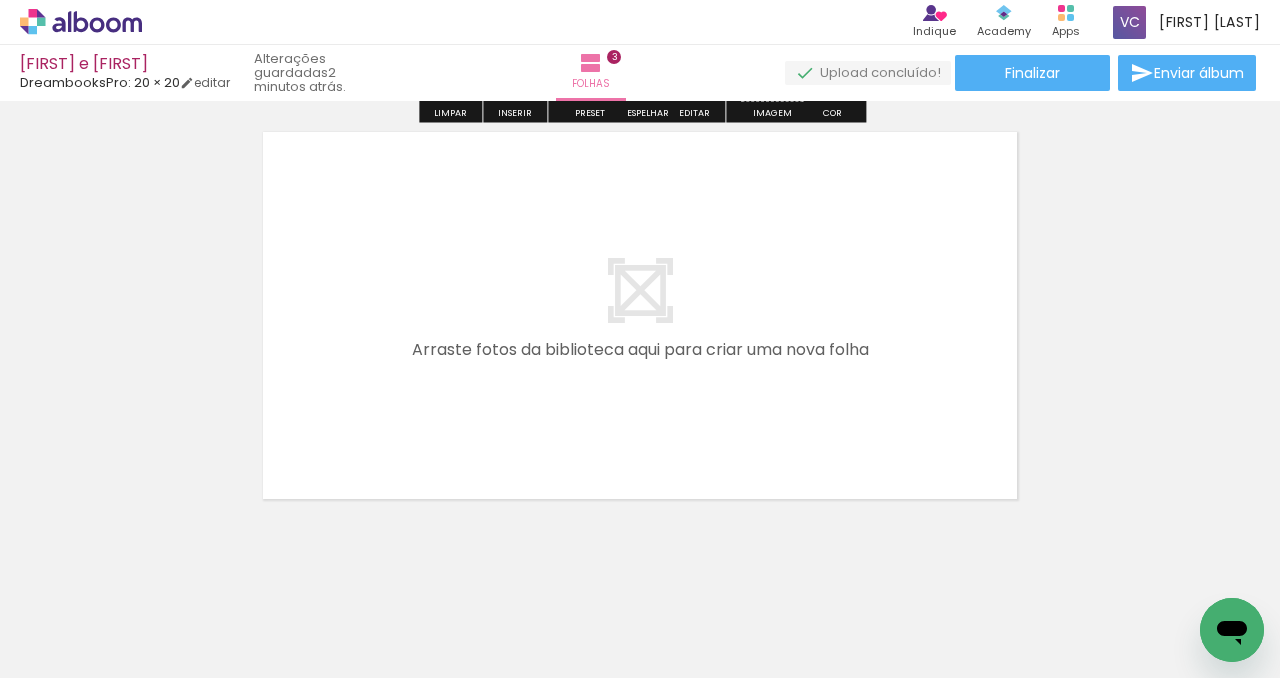 scroll, scrollTop: 1358, scrollLeft: 0, axis: vertical 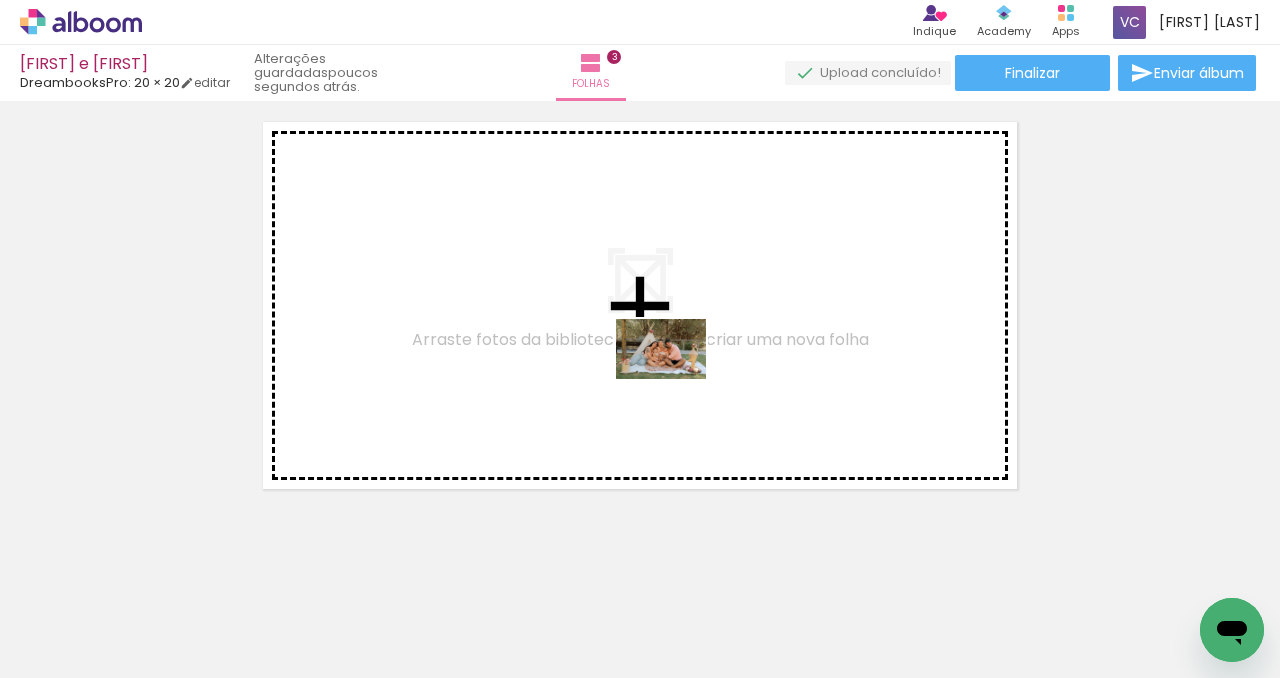 drag, startPoint x: 747, startPoint y: 606, endPoint x: 673, endPoint y: 373, distance: 244.46881 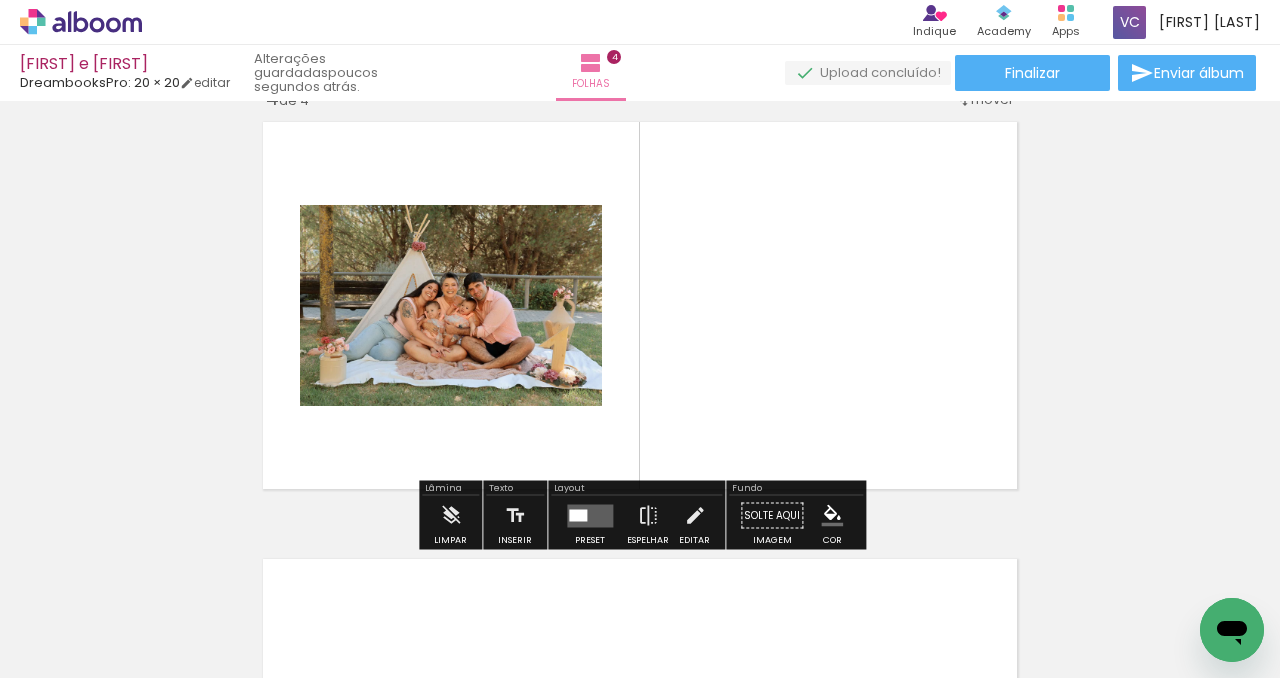 scroll, scrollTop: 1336, scrollLeft: 0, axis: vertical 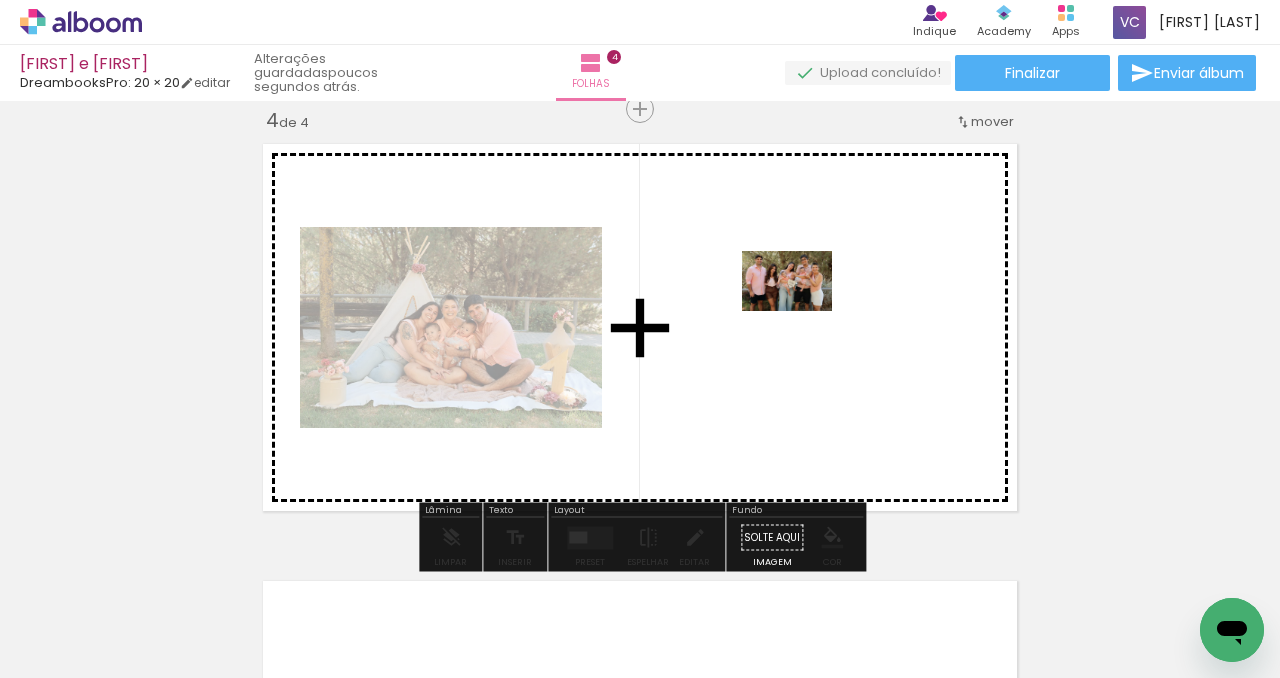 drag, startPoint x: 652, startPoint y: 607, endPoint x: 803, endPoint y: 310, distance: 333.18164 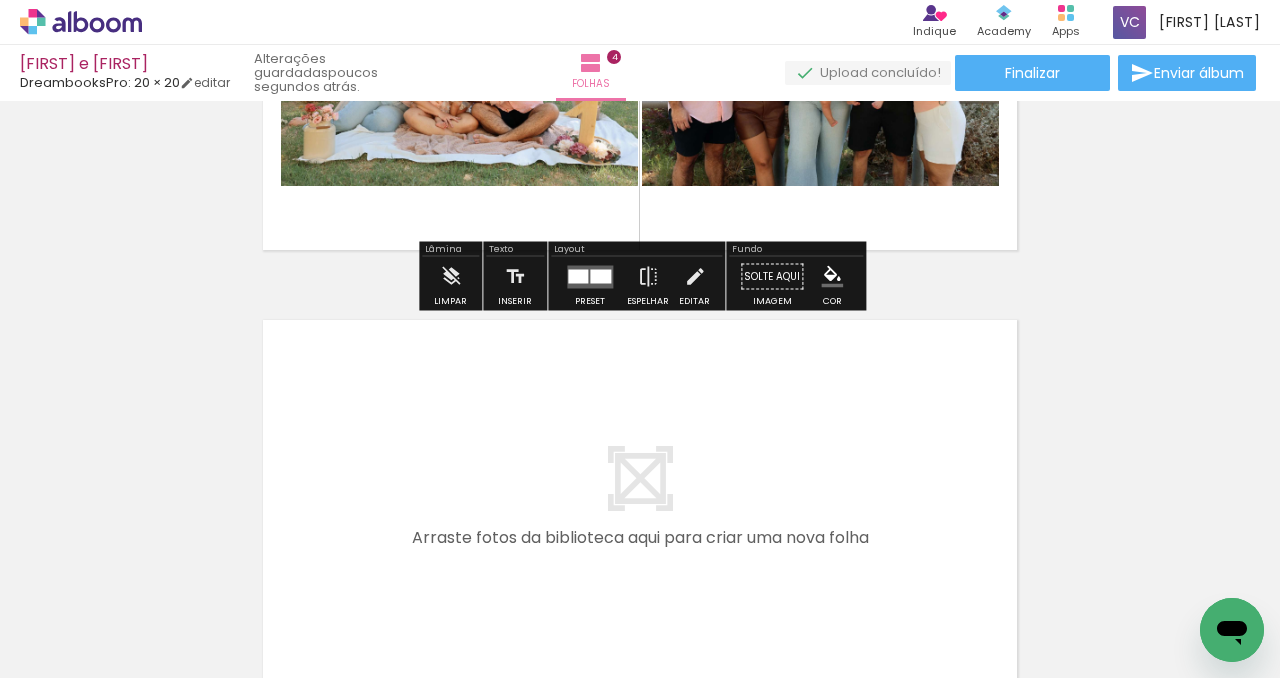 scroll, scrollTop: 1811, scrollLeft: 0, axis: vertical 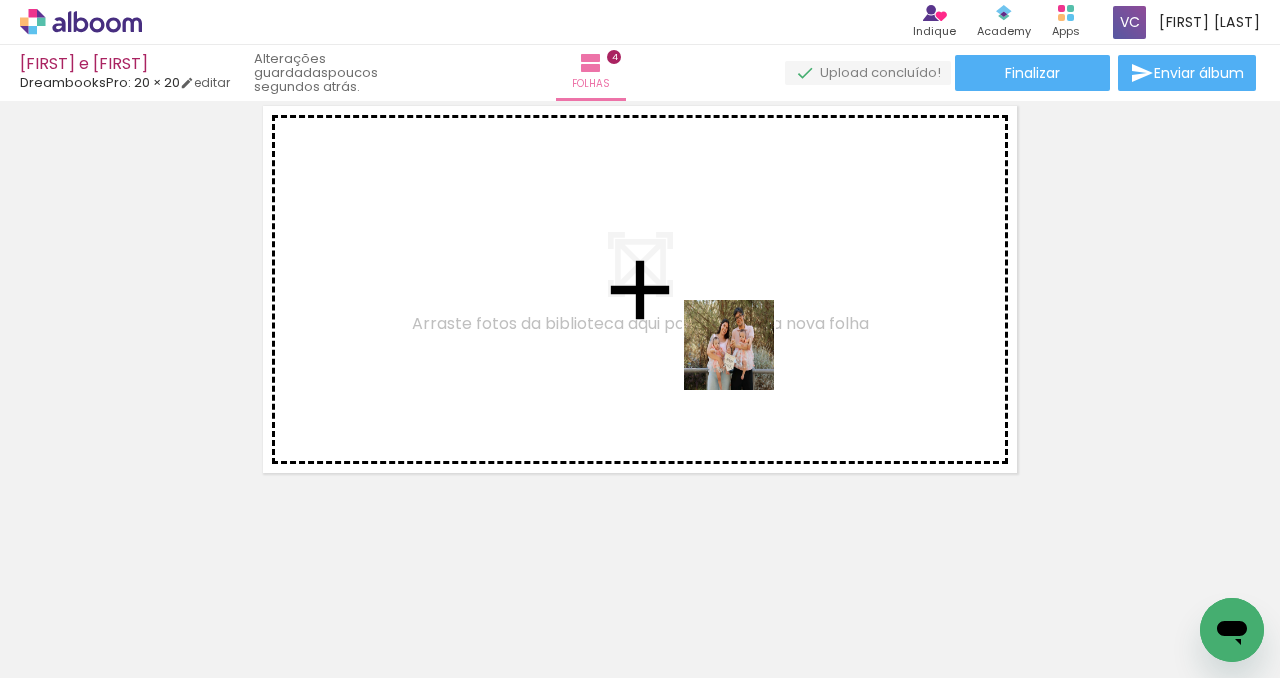 drag, startPoint x: 888, startPoint y: 619, endPoint x: 727, endPoint y: 318, distance: 341.35318 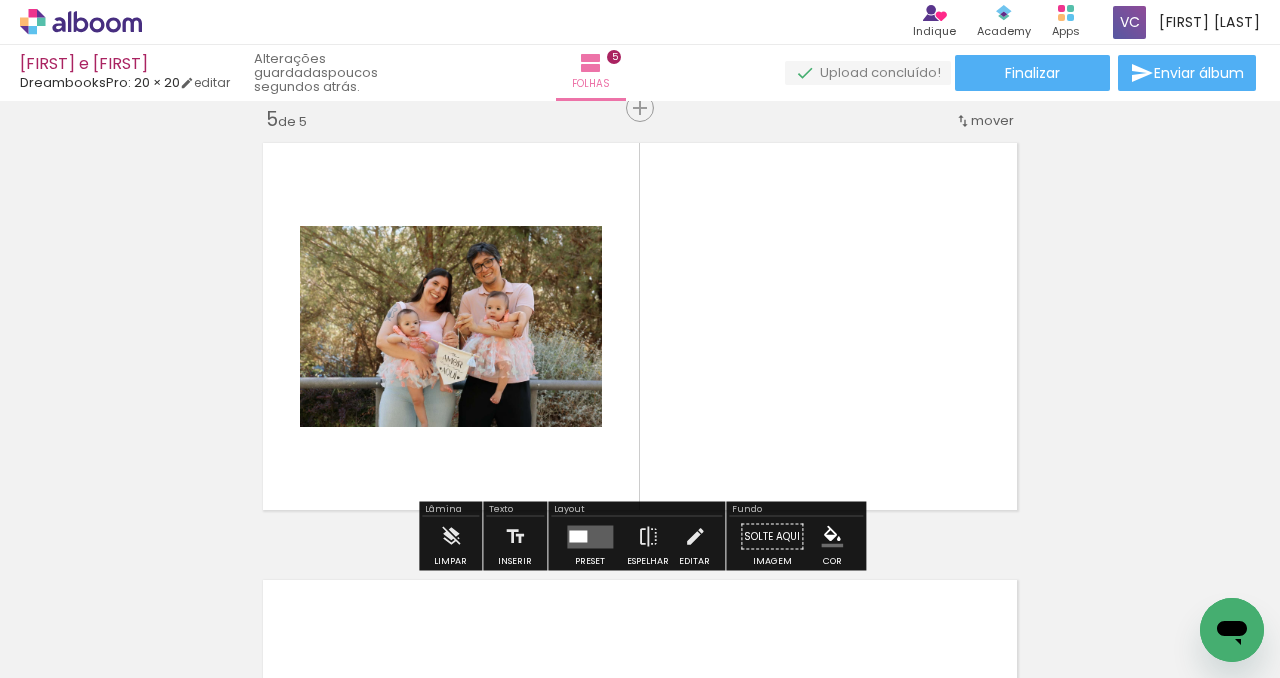 scroll, scrollTop: 1773, scrollLeft: 0, axis: vertical 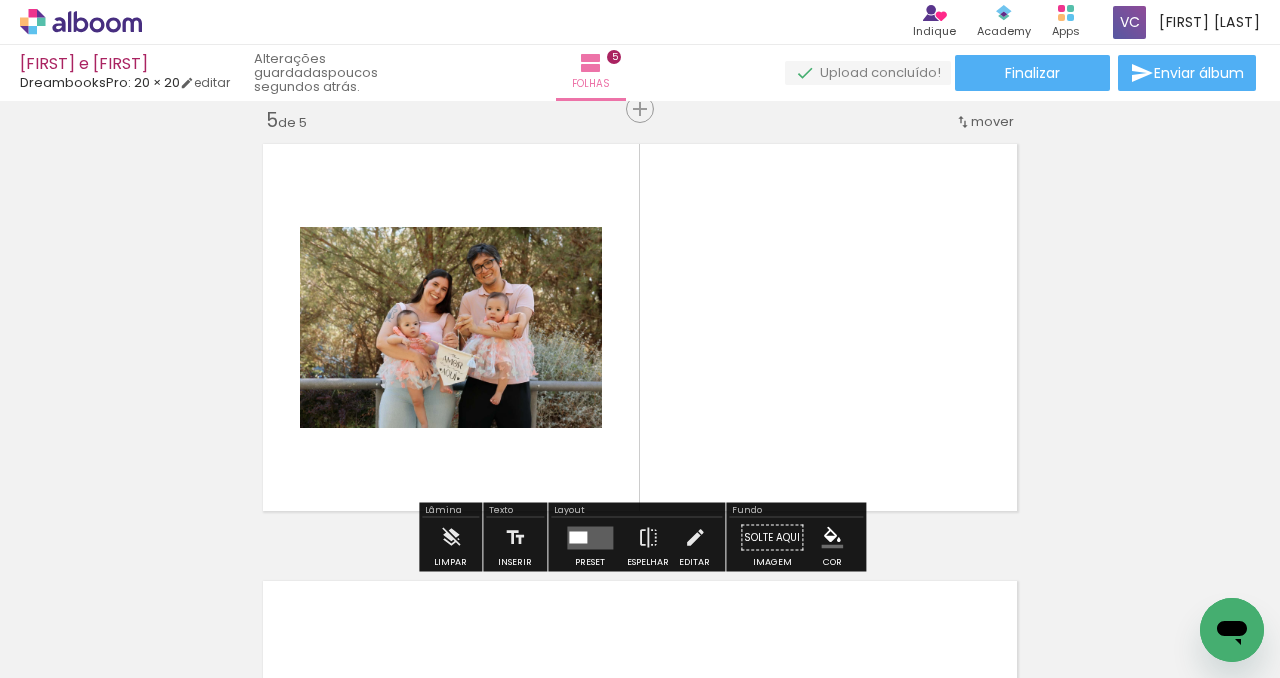 click at bounding box center [578, 537] 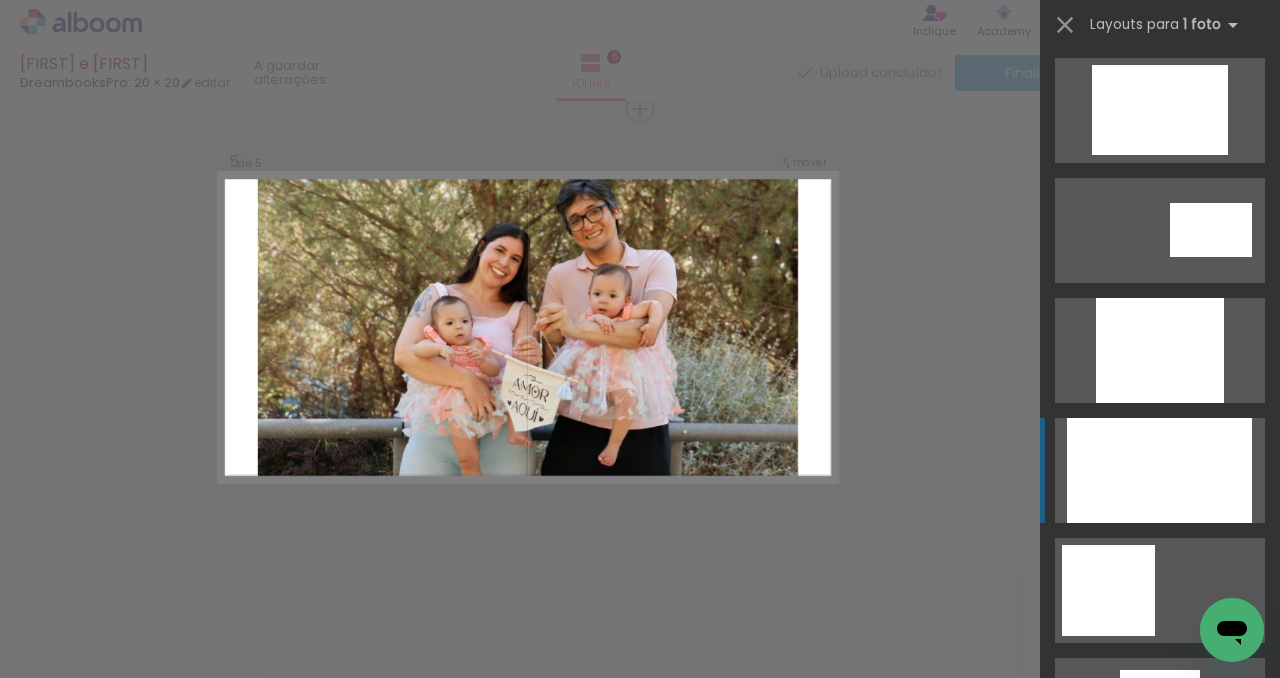 scroll, scrollTop: 1173, scrollLeft: 0, axis: vertical 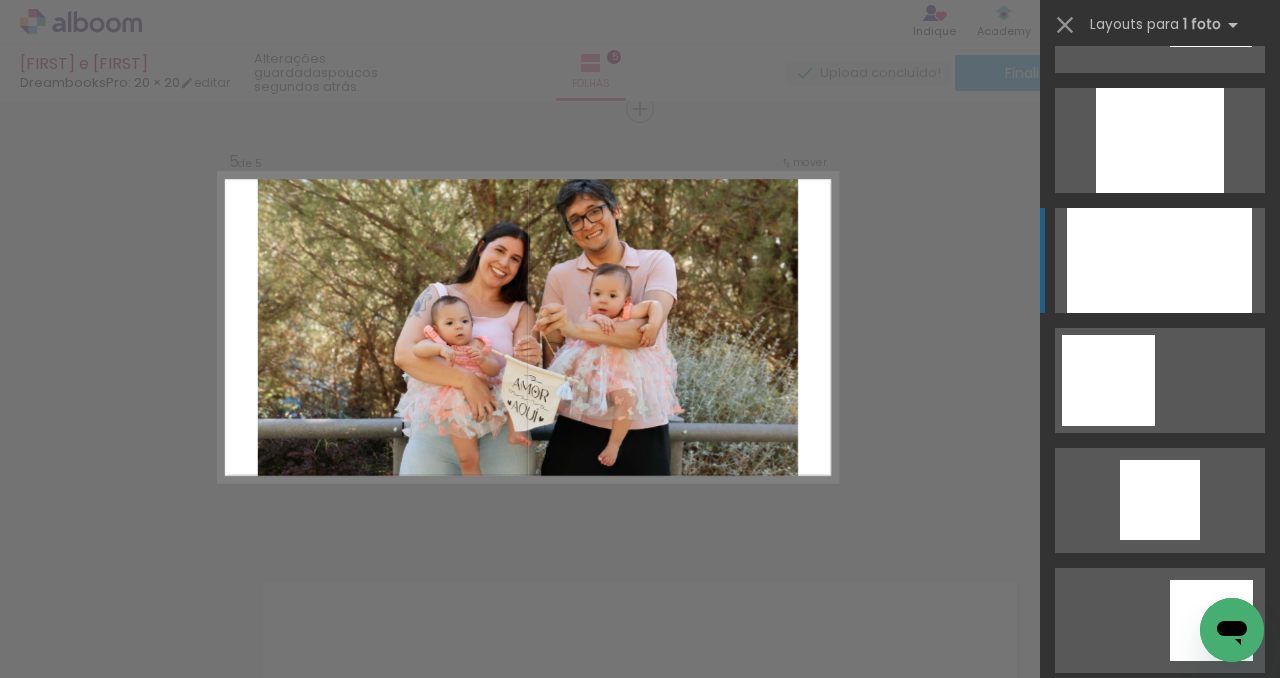 click at bounding box center [1159, 740] 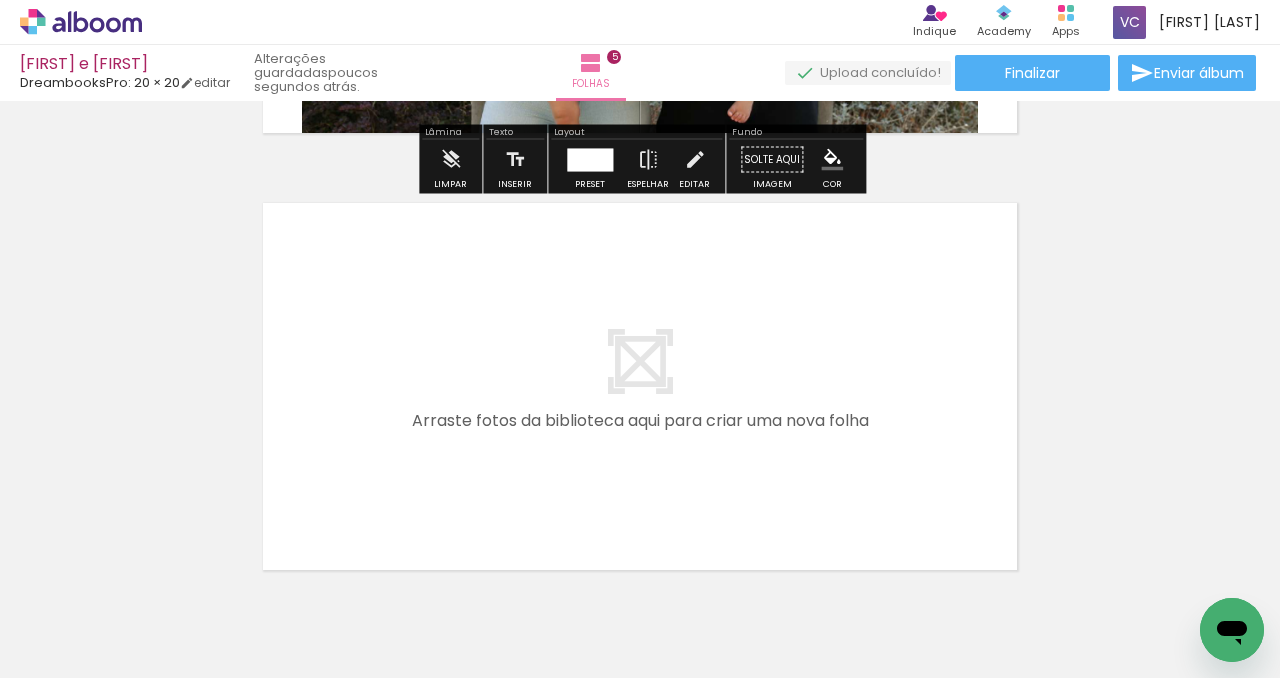 scroll, scrollTop: 2248, scrollLeft: 0, axis: vertical 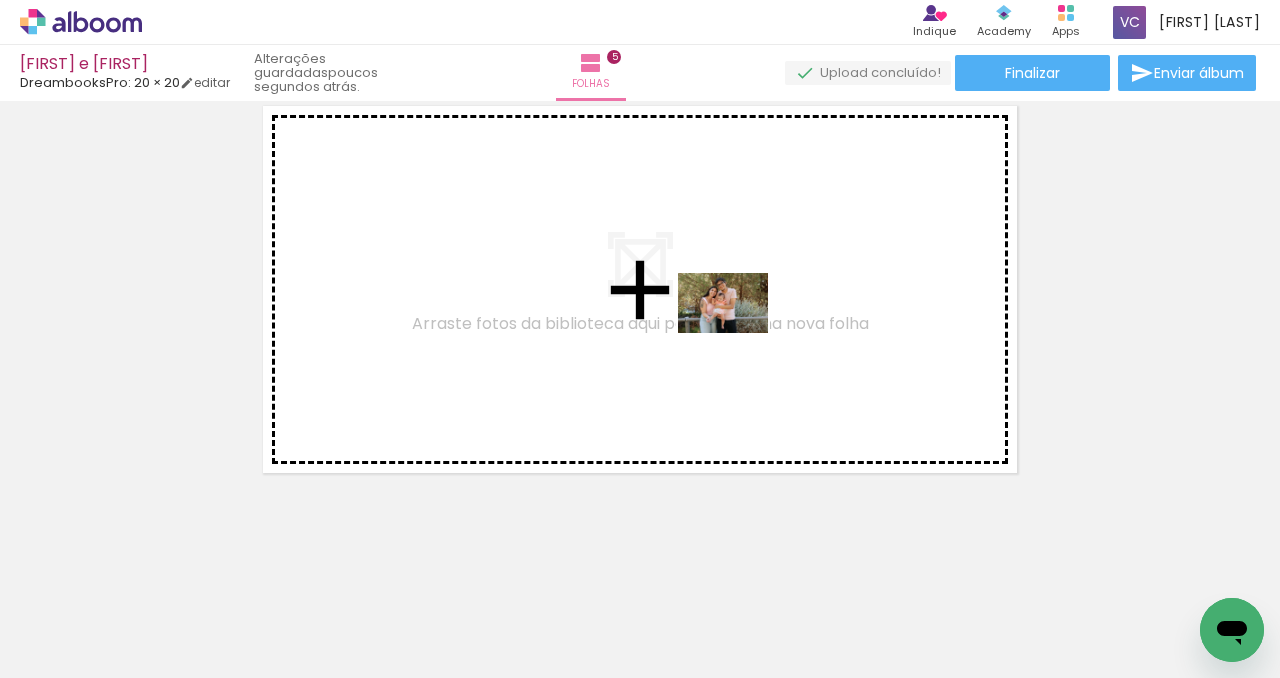 drag, startPoint x: 796, startPoint y: 620, endPoint x: 736, endPoint y: 333, distance: 293.2047 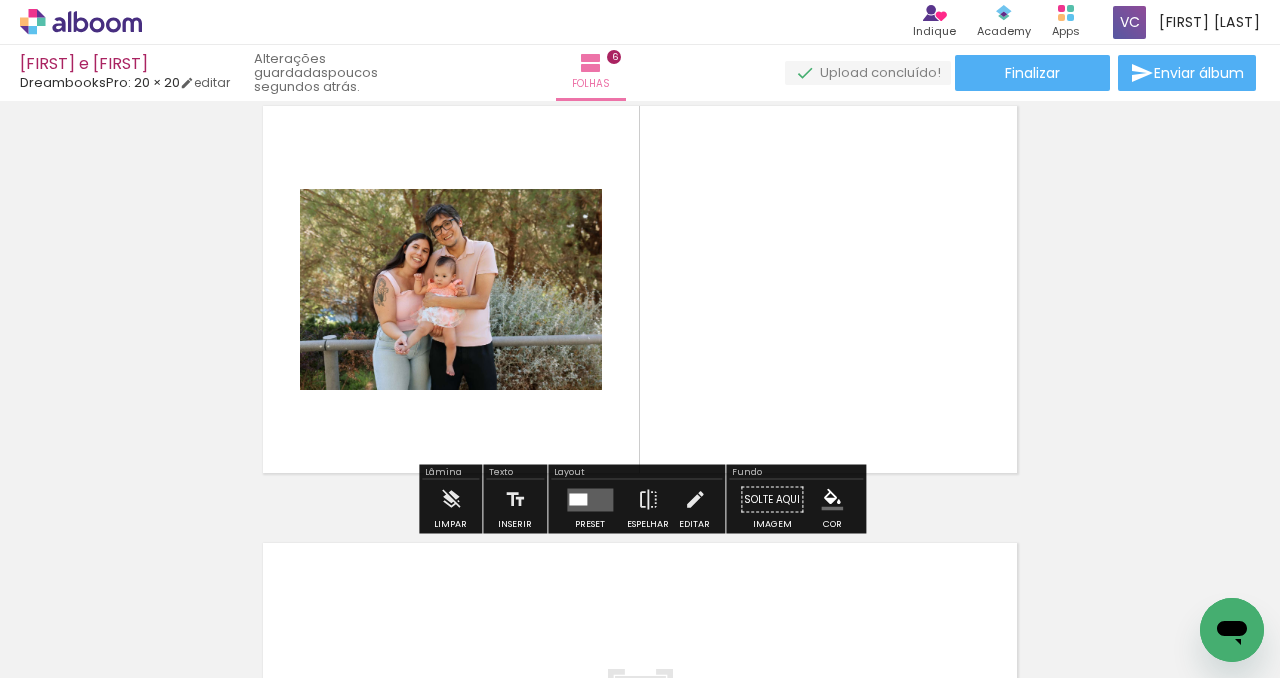scroll, scrollTop: 2210, scrollLeft: 0, axis: vertical 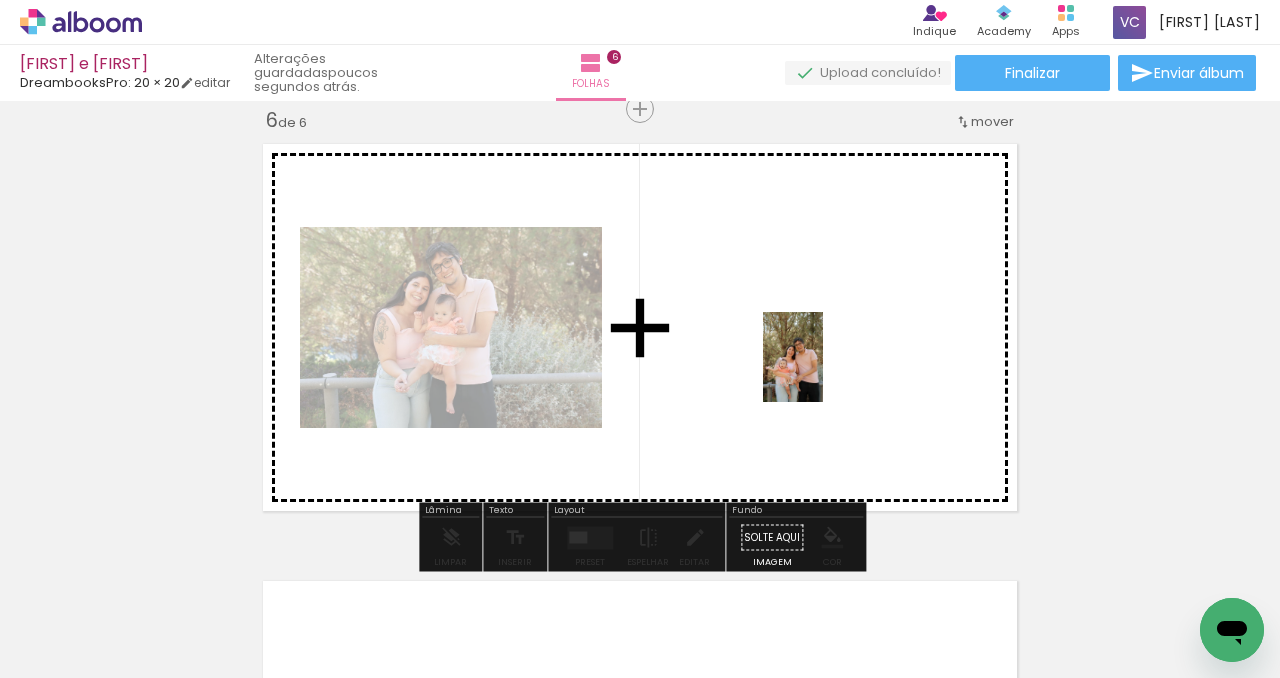 drag, startPoint x: 668, startPoint y: 626, endPoint x: 840, endPoint y: 344, distance: 330.315 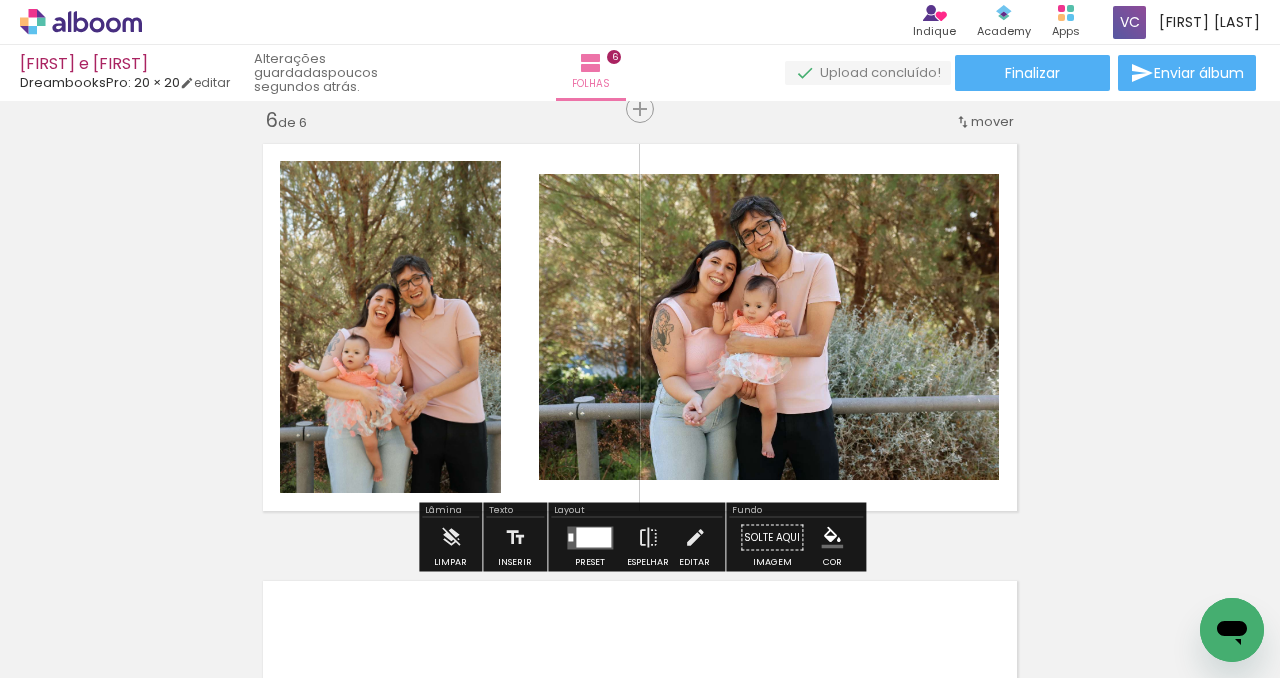 click at bounding box center (593, 537) 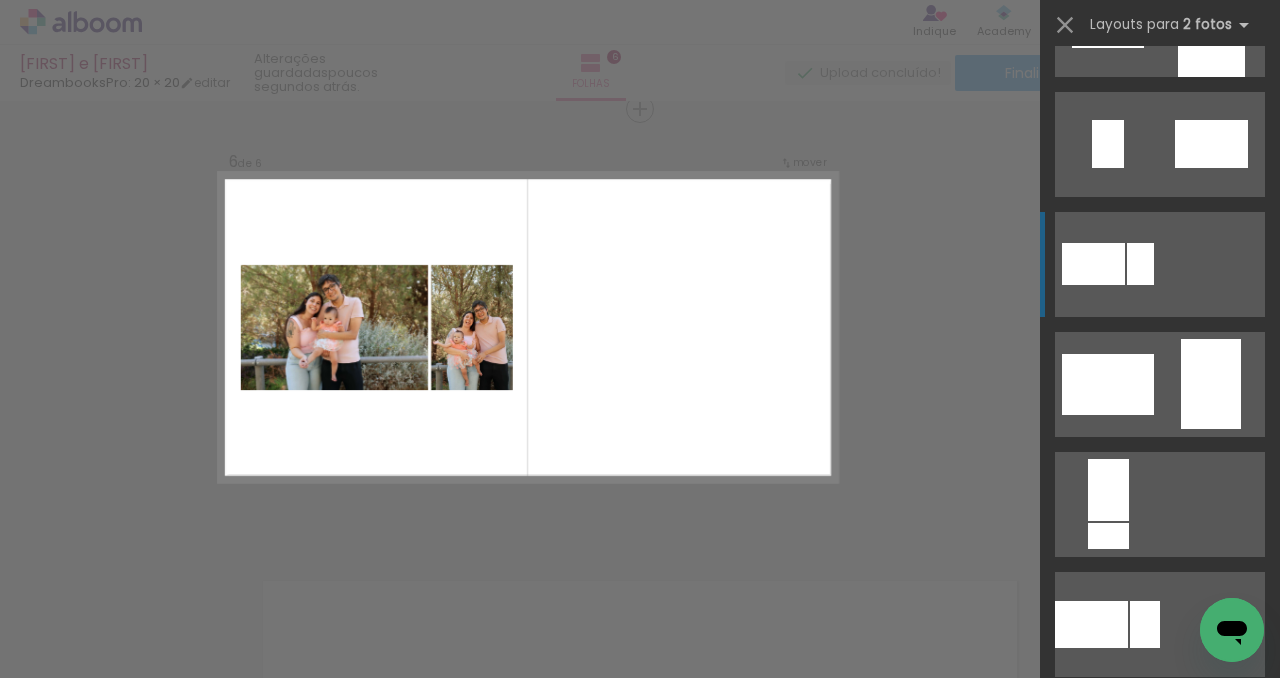 scroll, scrollTop: 349, scrollLeft: 0, axis: vertical 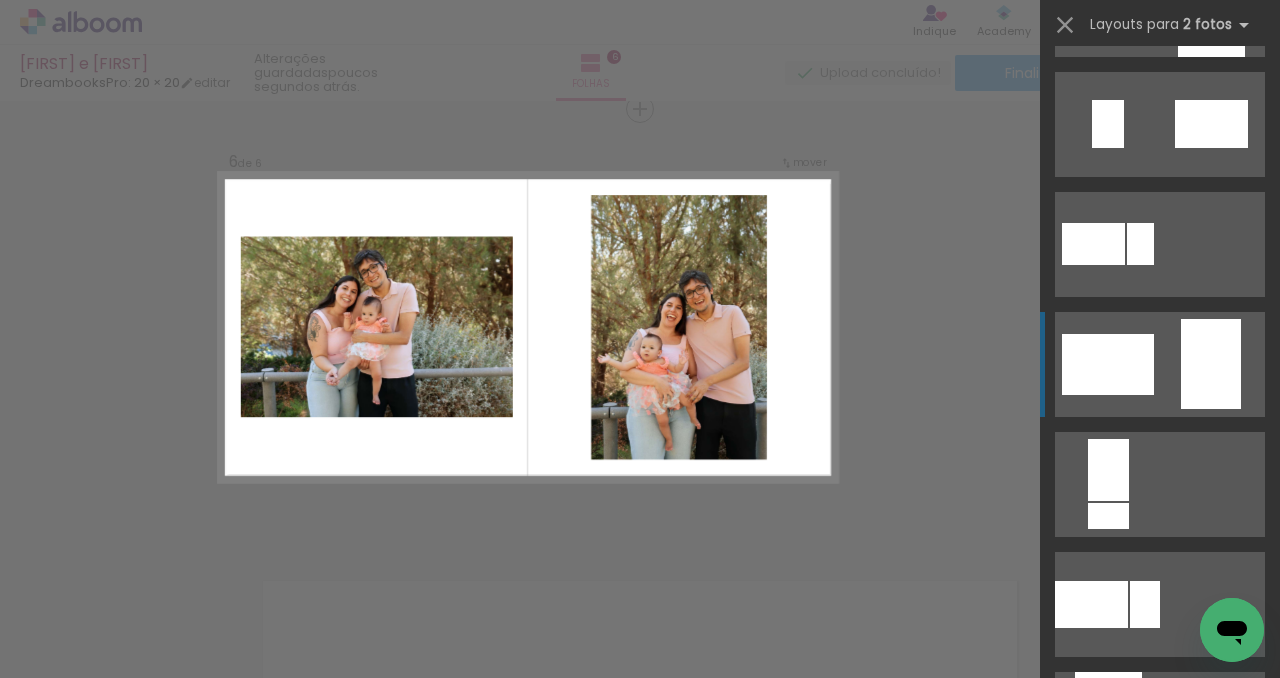 click at bounding box center (1160, -116) 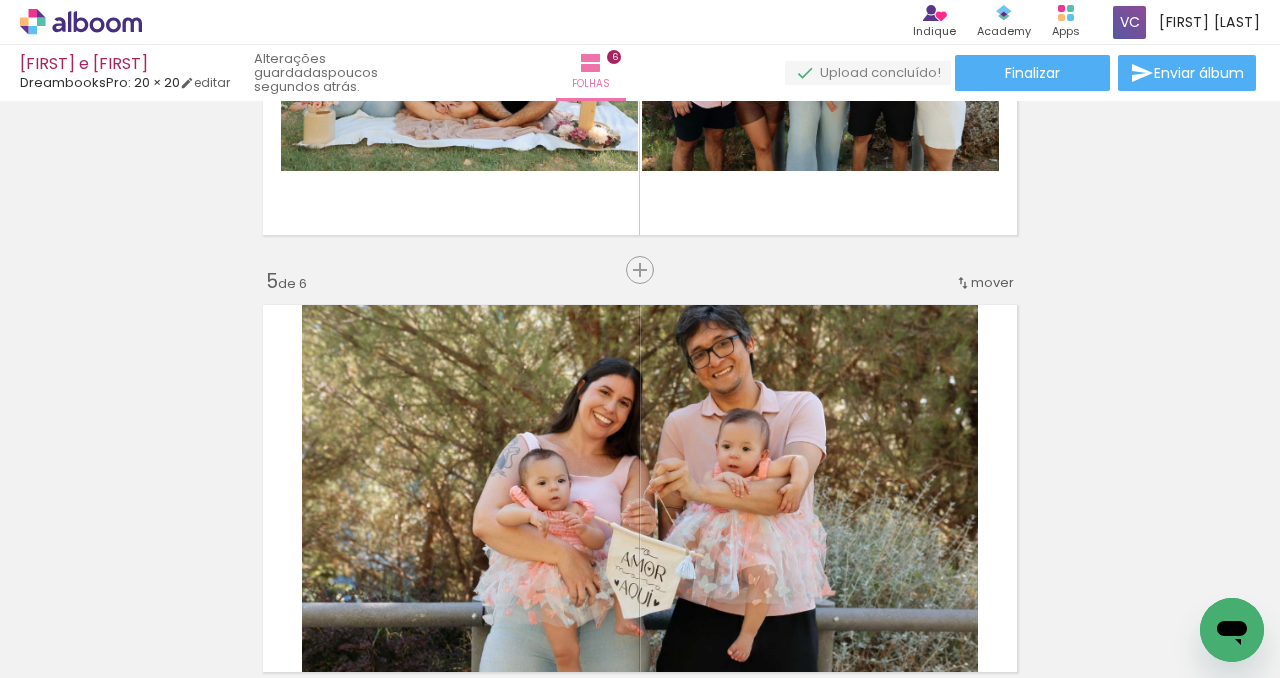 scroll, scrollTop: 1616, scrollLeft: 0, axis: vertical 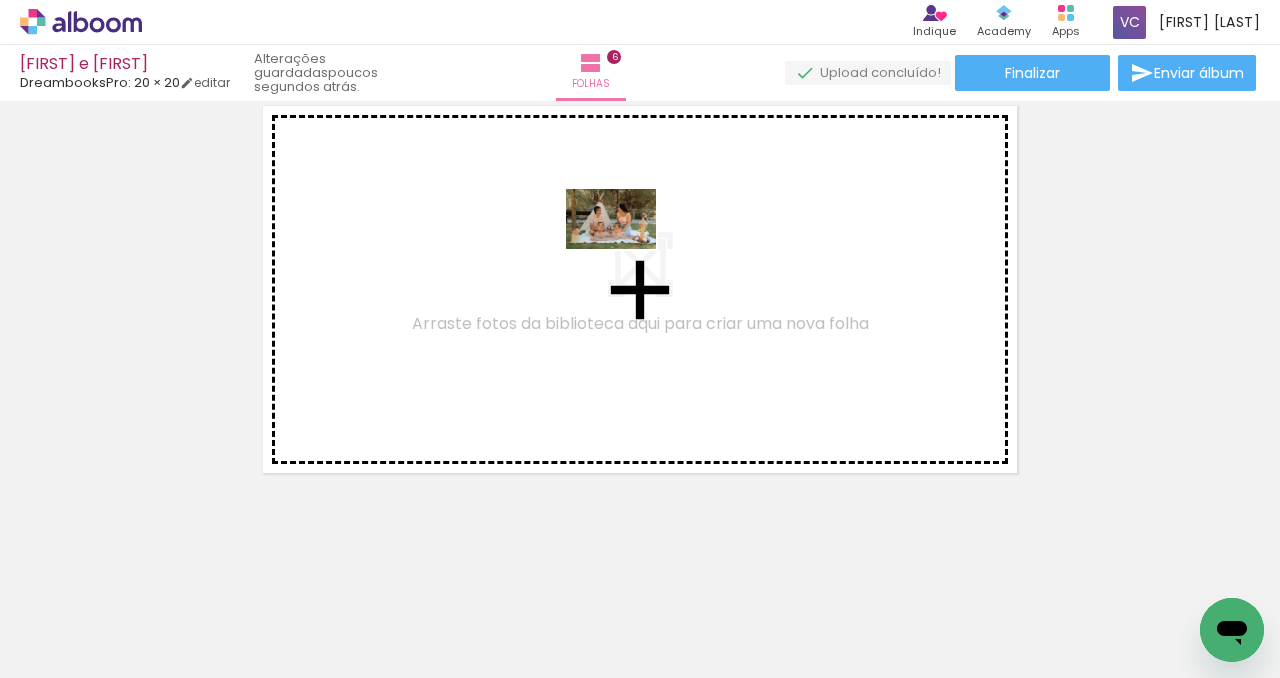 drag, startPoint x: 697, startPoint y: 601, endPoint x: 622, endPoint y: 284, distance: 325.75143 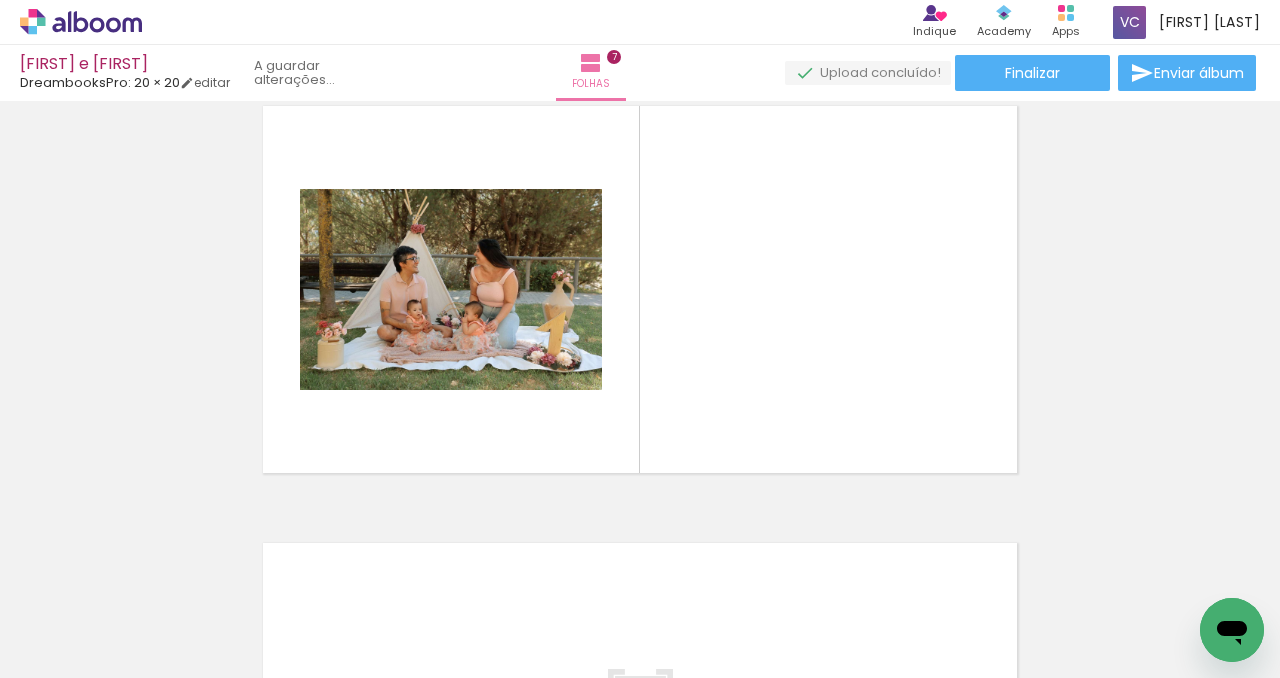 scroll, scrollTop: 2647, scrollLeft: 0, axis: vertical 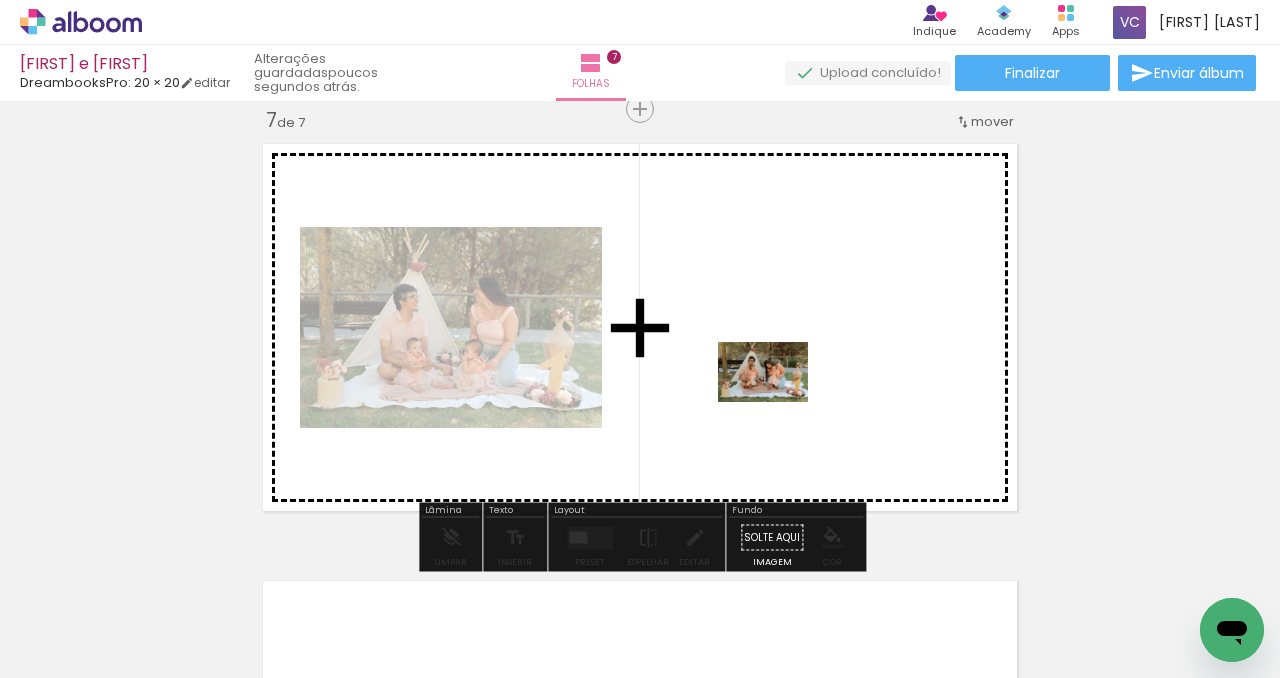 drag, startPoint x: 803, startPoint y: 604, endPoint x: 761, endPoint y: 325, distance: 282.1436 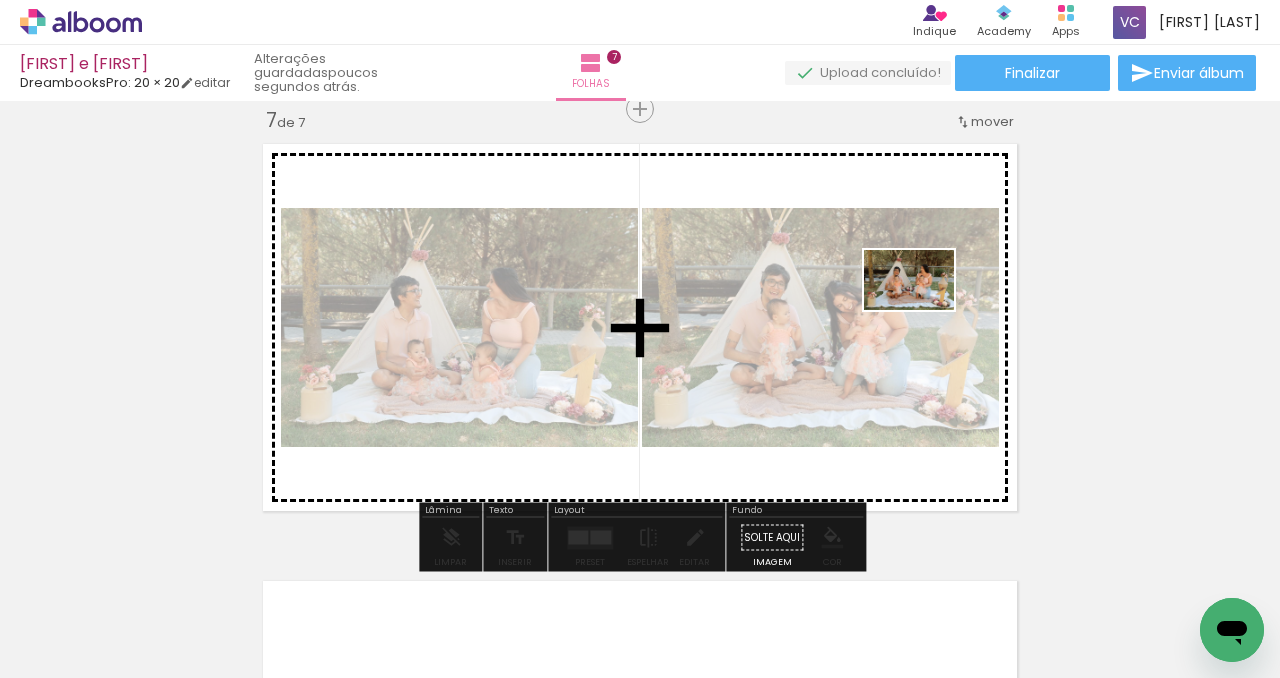 drag, startPoint x: 933, startPoint y: 610, endPoint x: 924, endPoint y: 308, distance: 302.13406 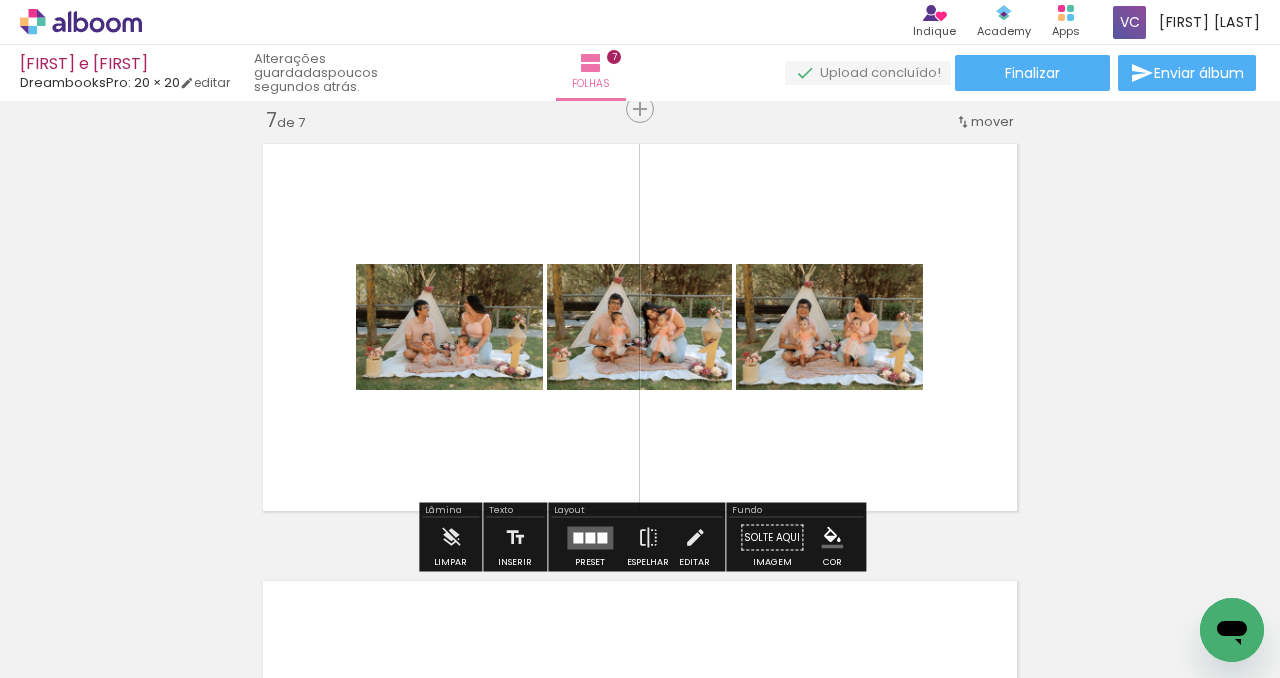 click at bounding box center (590, 537) 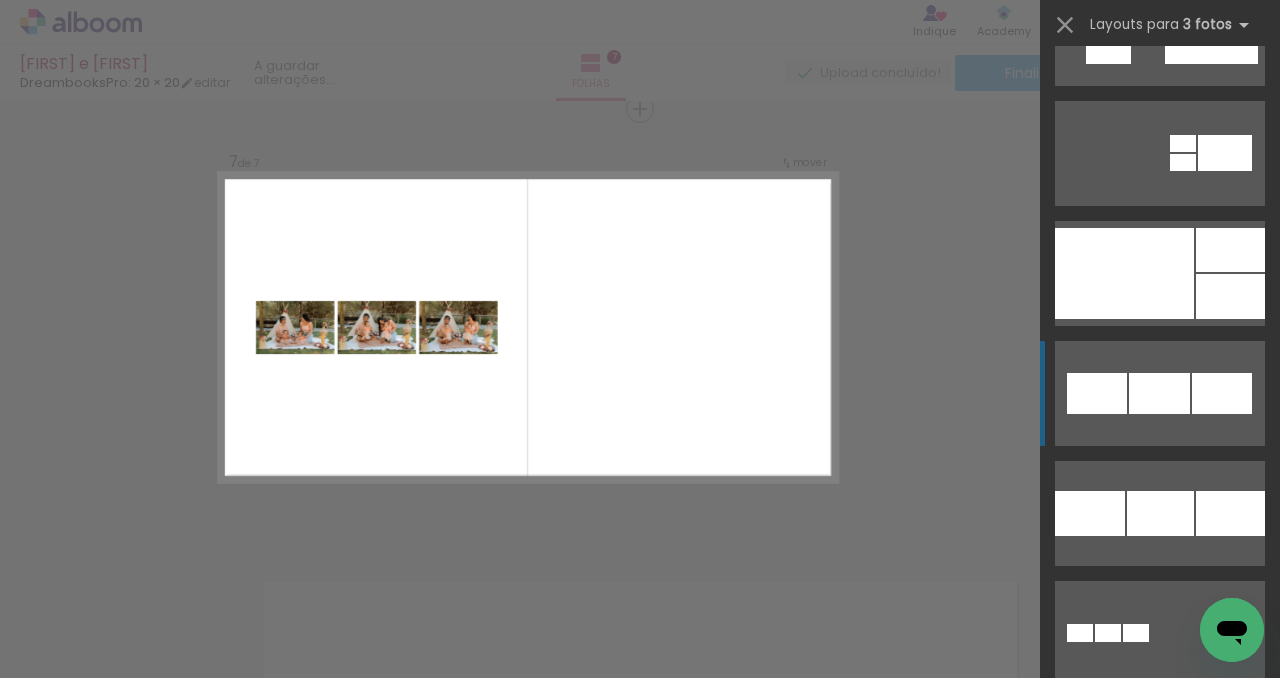 scroll, scrollTop: 2631, scrollLeft: 0, axis: vertical 